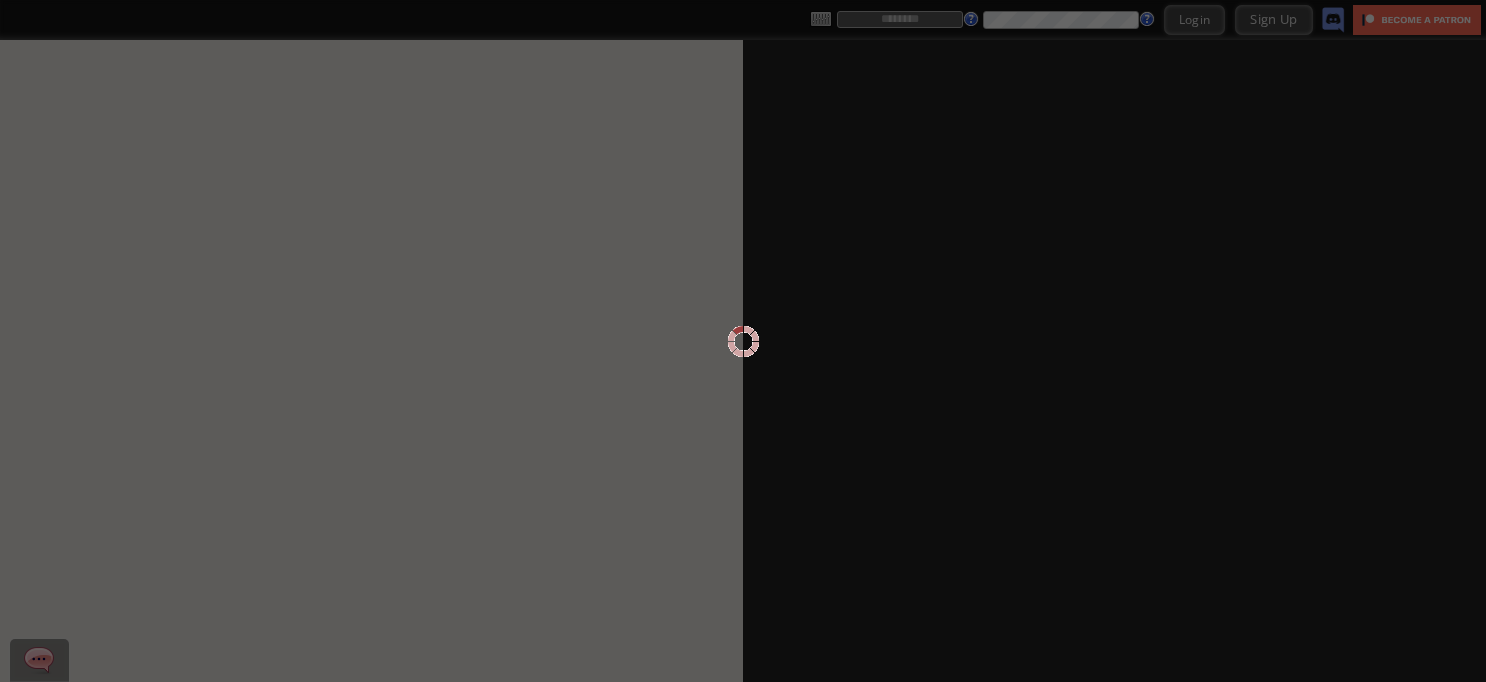 scroll, scrollTop: 0, scrollLeft: 0, axis: both 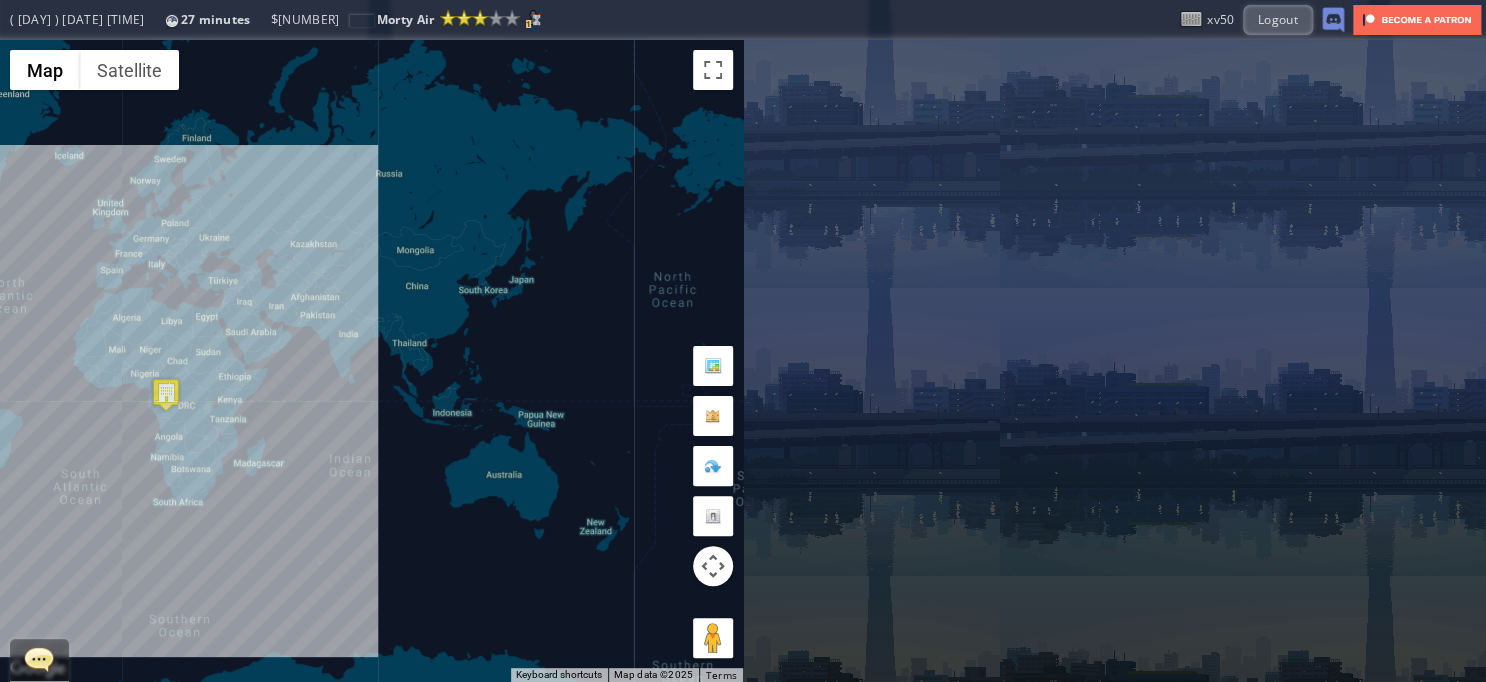 drag, startPoint x: 525, startPoint y: 351, endPoint x: 703, endPoint y: 333, distance: 178.90779 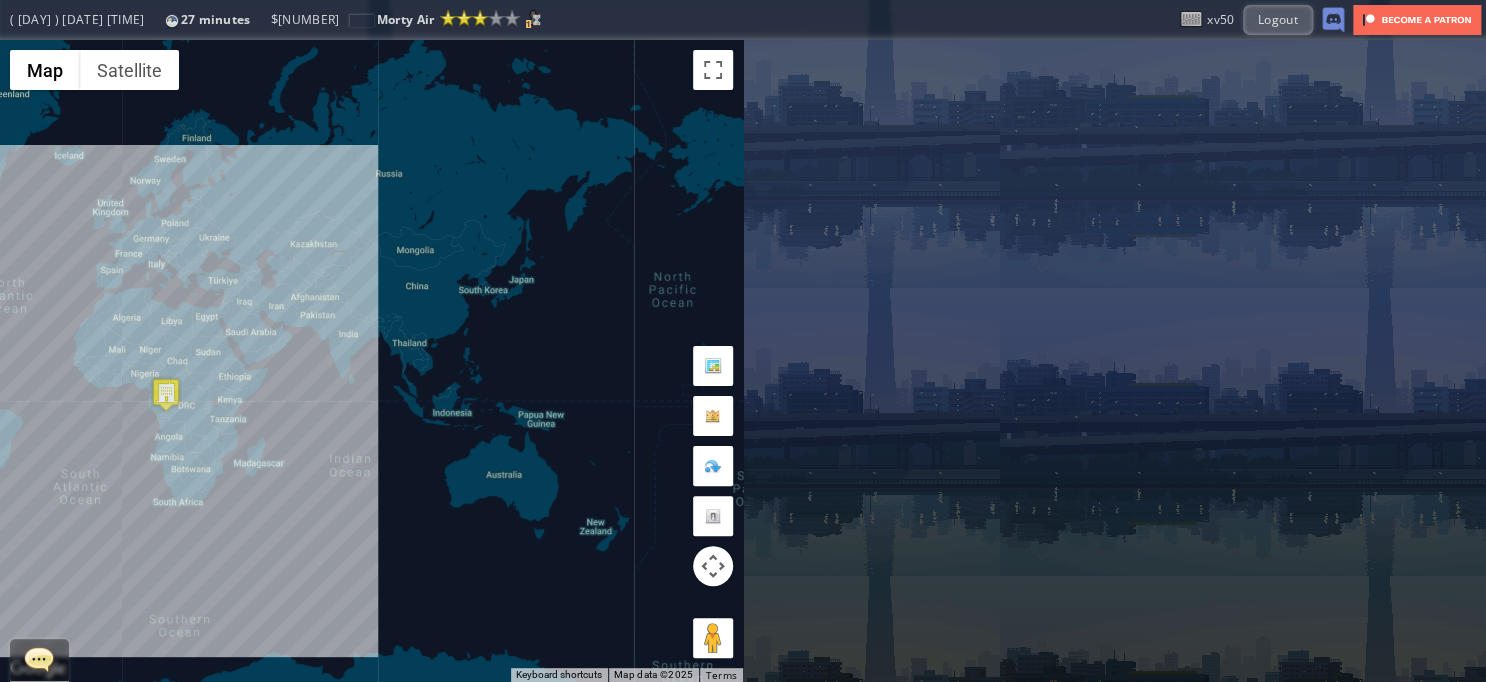 click on "To navigate, press the arrow keys." at bounding box center (371, 361) 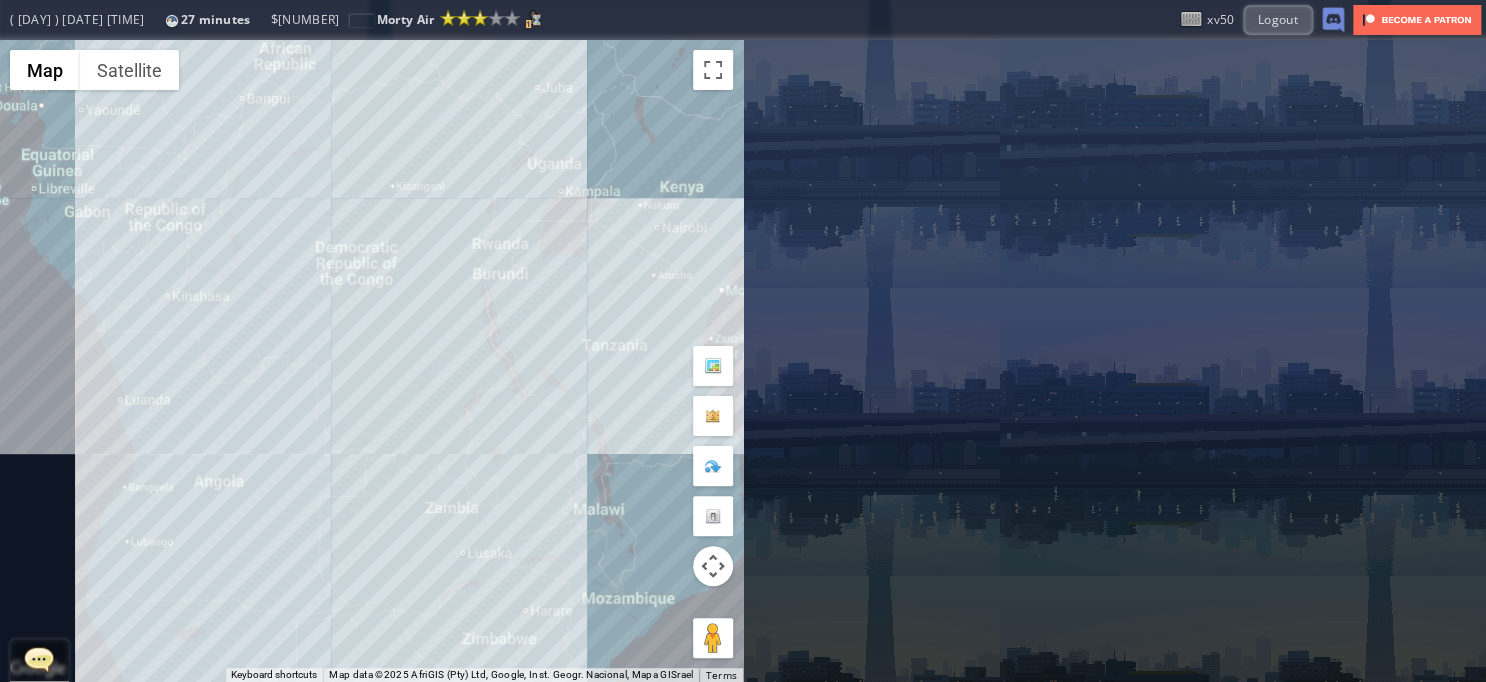 click on "To navigate, press the arrow keys." at bounding box center (371, 361) 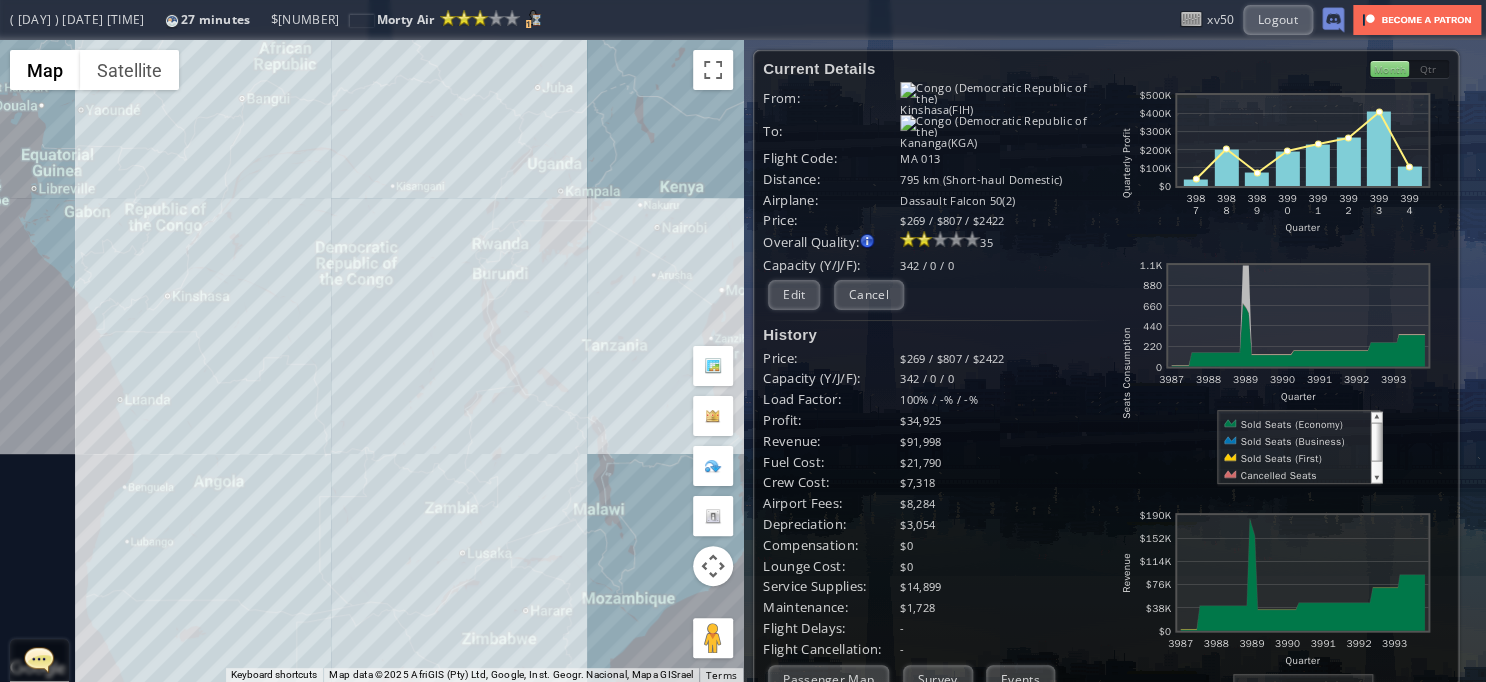 click on "To navigate, press the arrow keys." at bounding box center (371, 361) 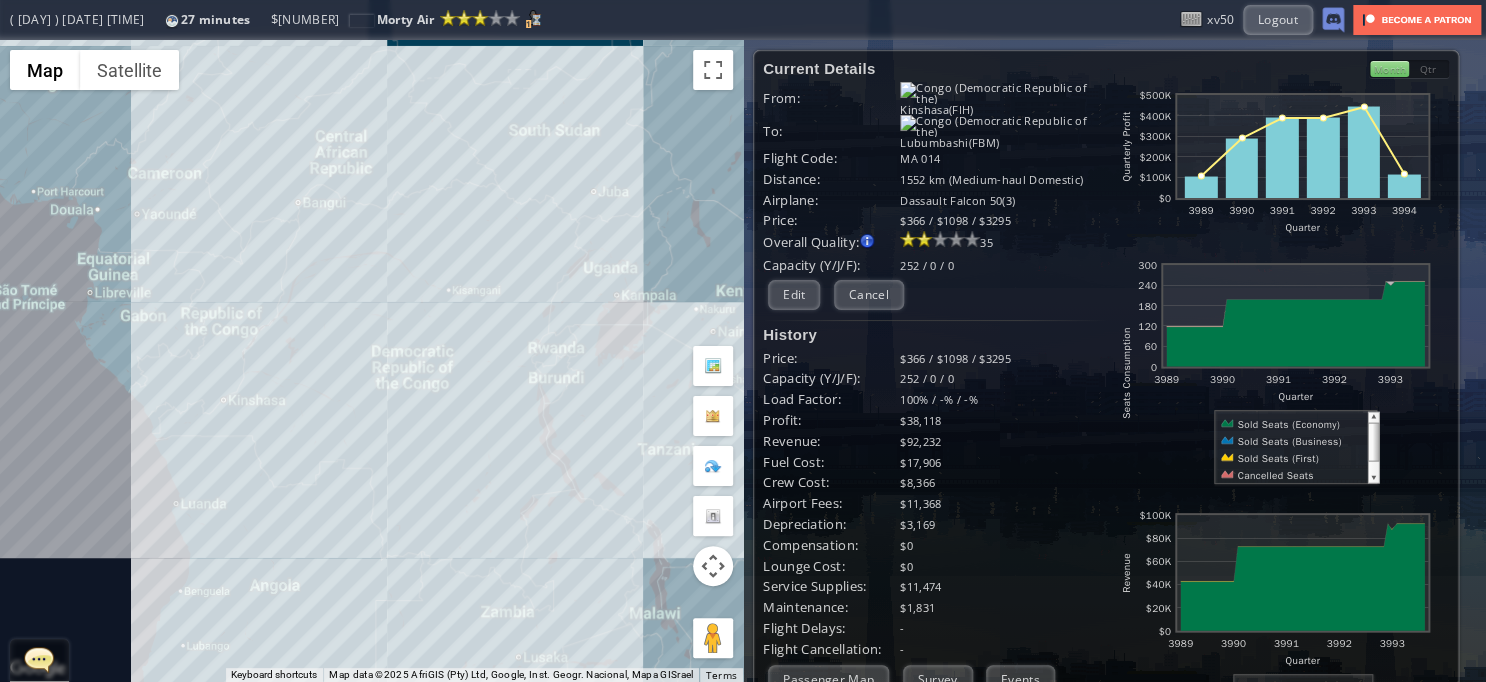 drag, startPoint x: 332, startPoint y: 333, endPoint x: 388, endPoint y: 439, distance: 119.88328 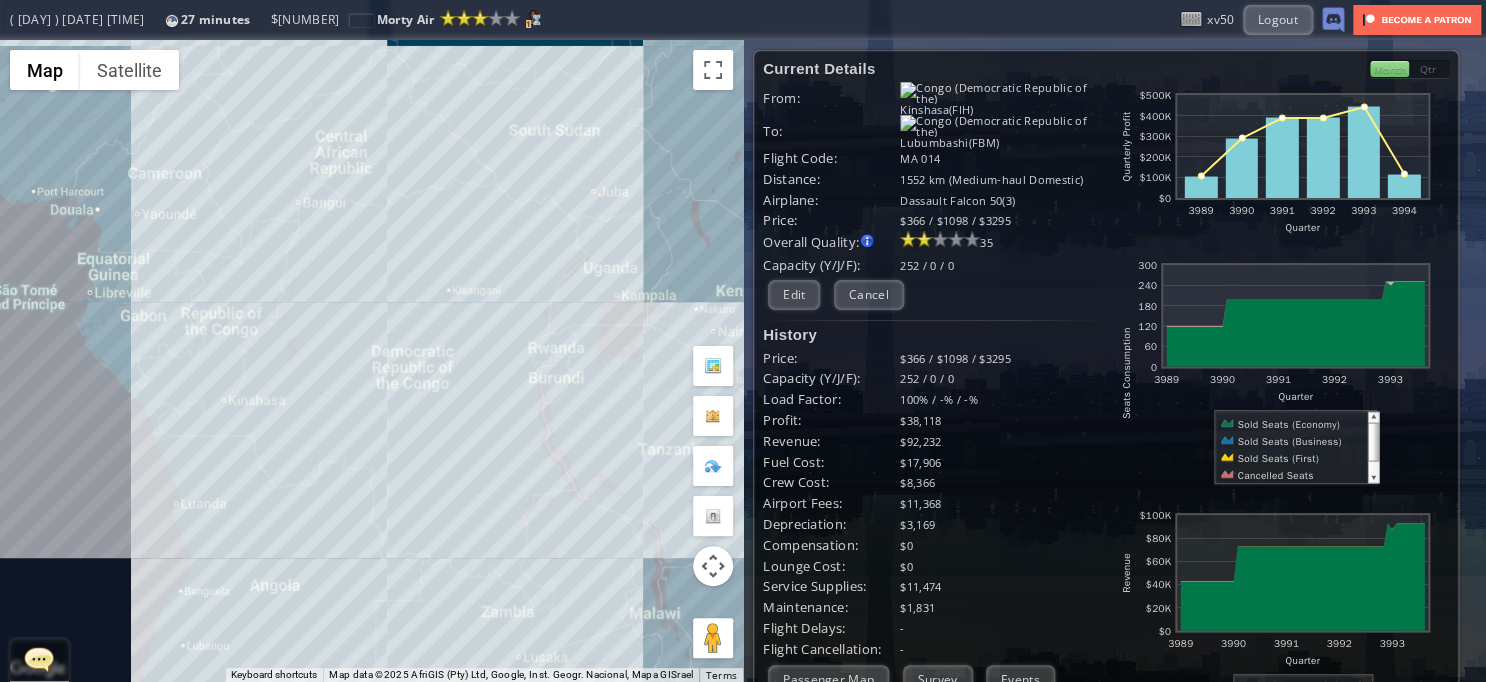 click on "To navigate, press the arrow keys." at bounding box center [371, 361] 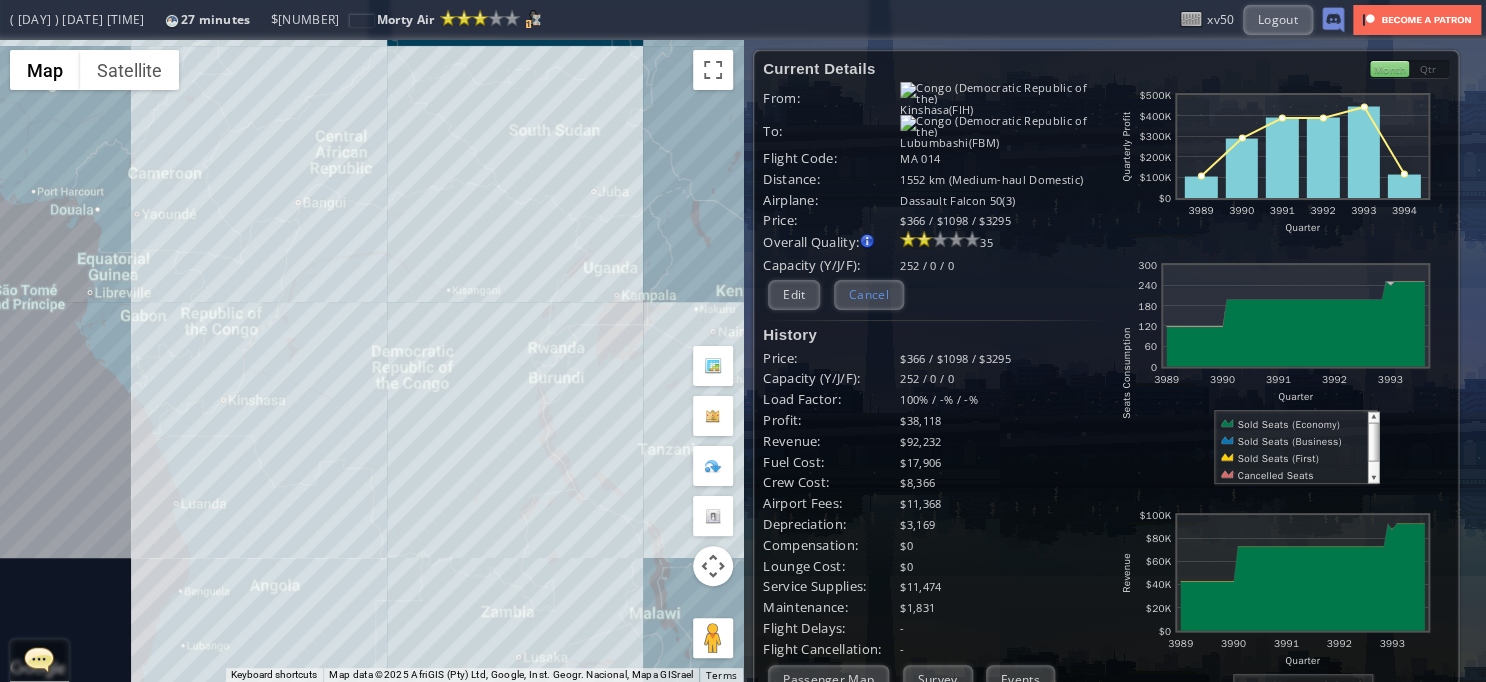 click on "Cancel" at bounding box center [869, 294] 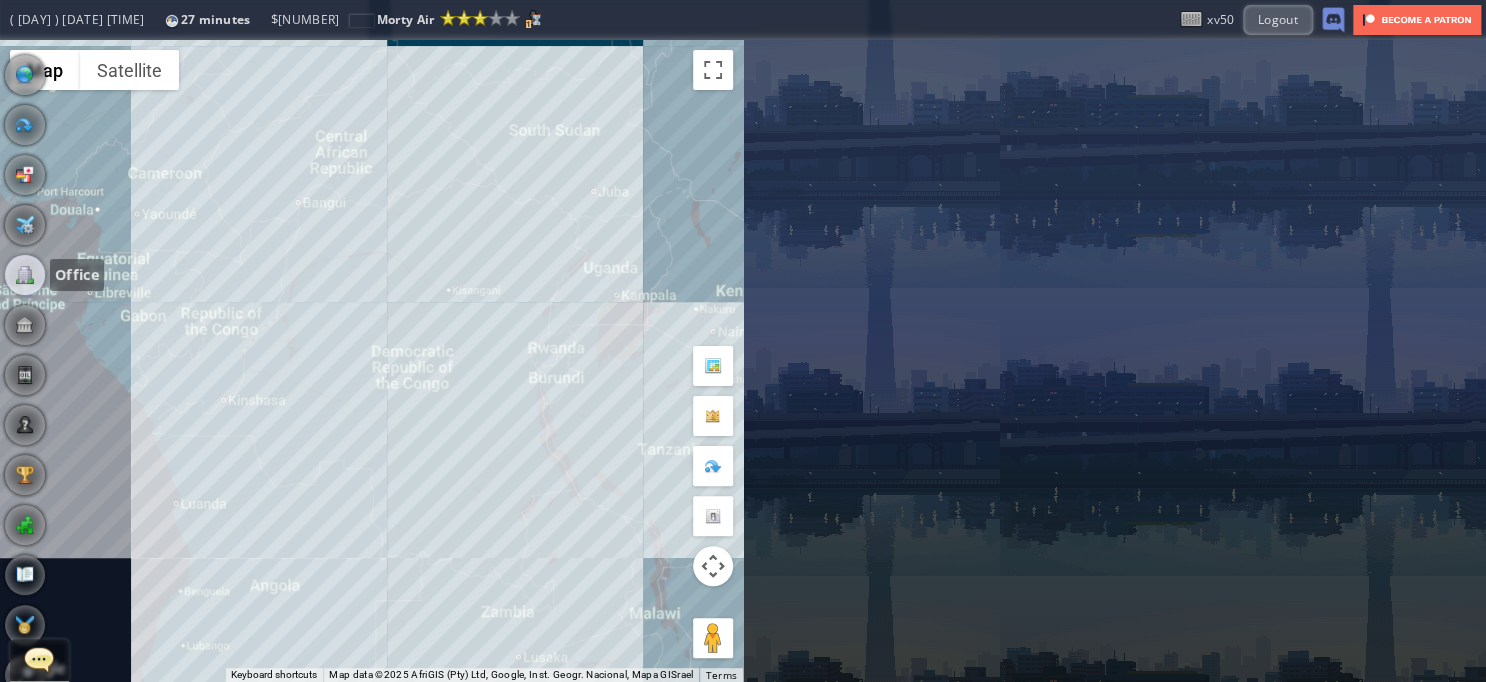 click at bounding box center (25, 275) 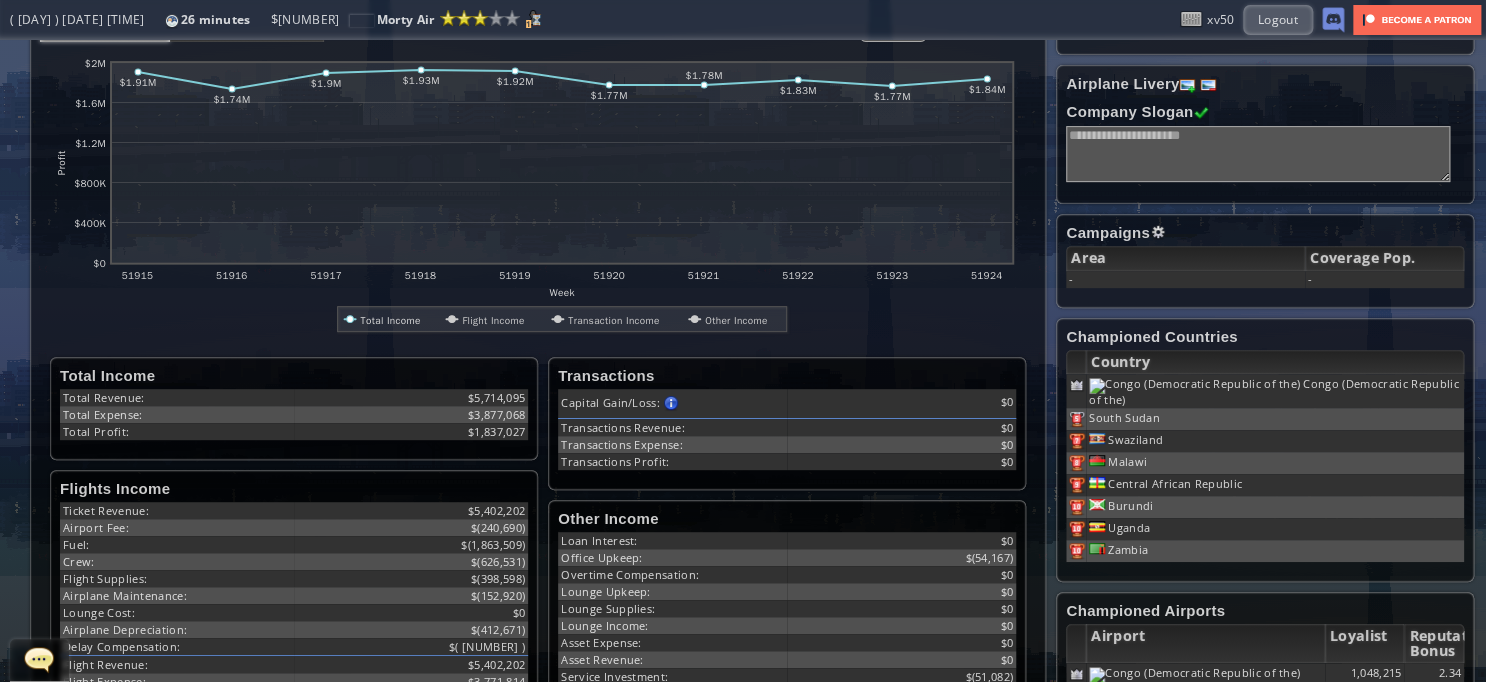 scroll, scrollTop: 0, scrollLeft: 0, axis: both 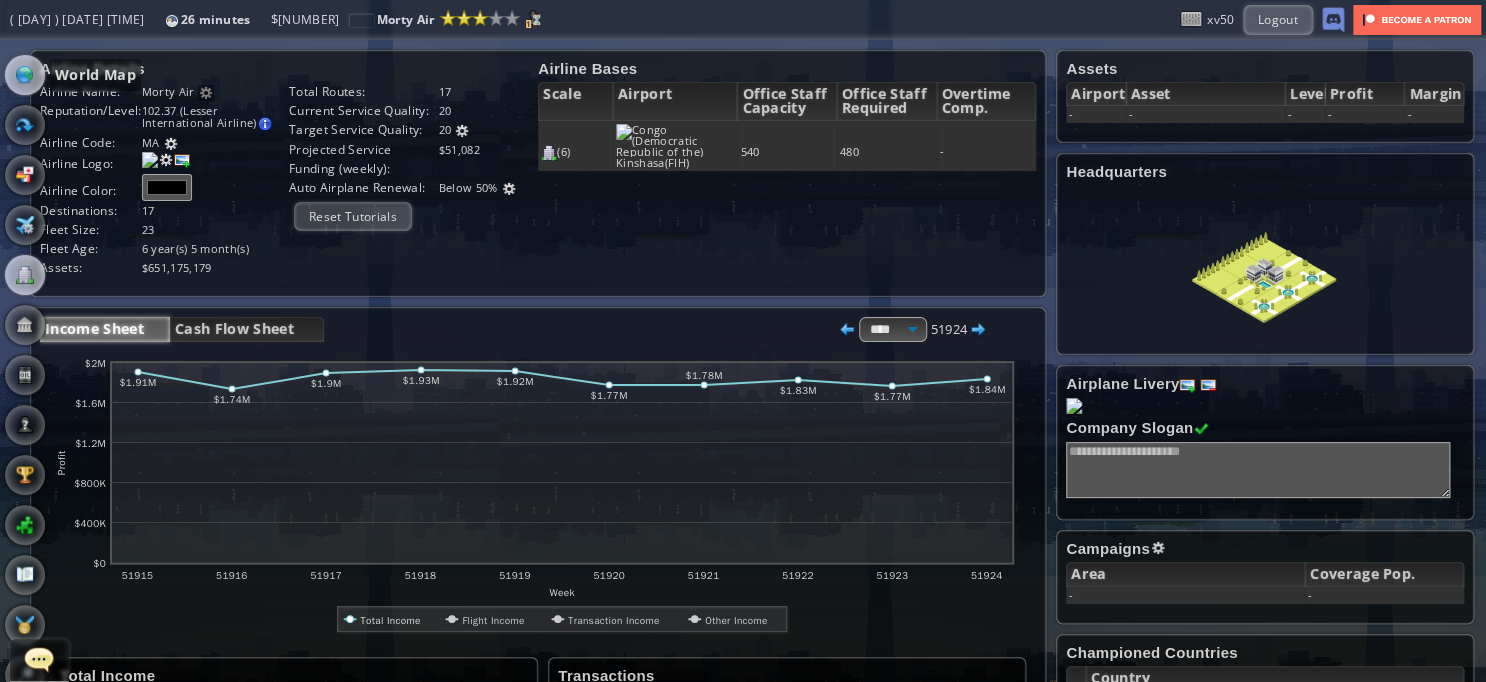 click at bounding box center [25, 75] 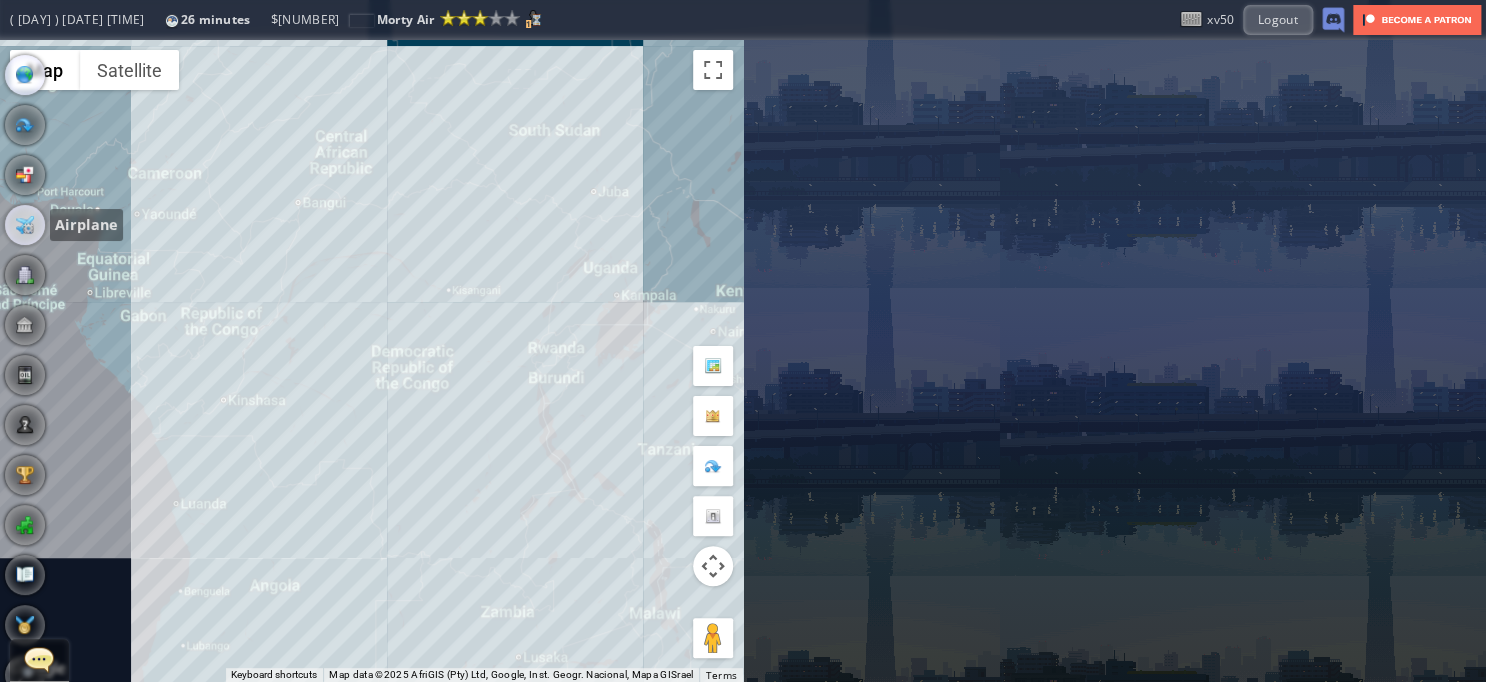 click at bounding box center (25, 225) 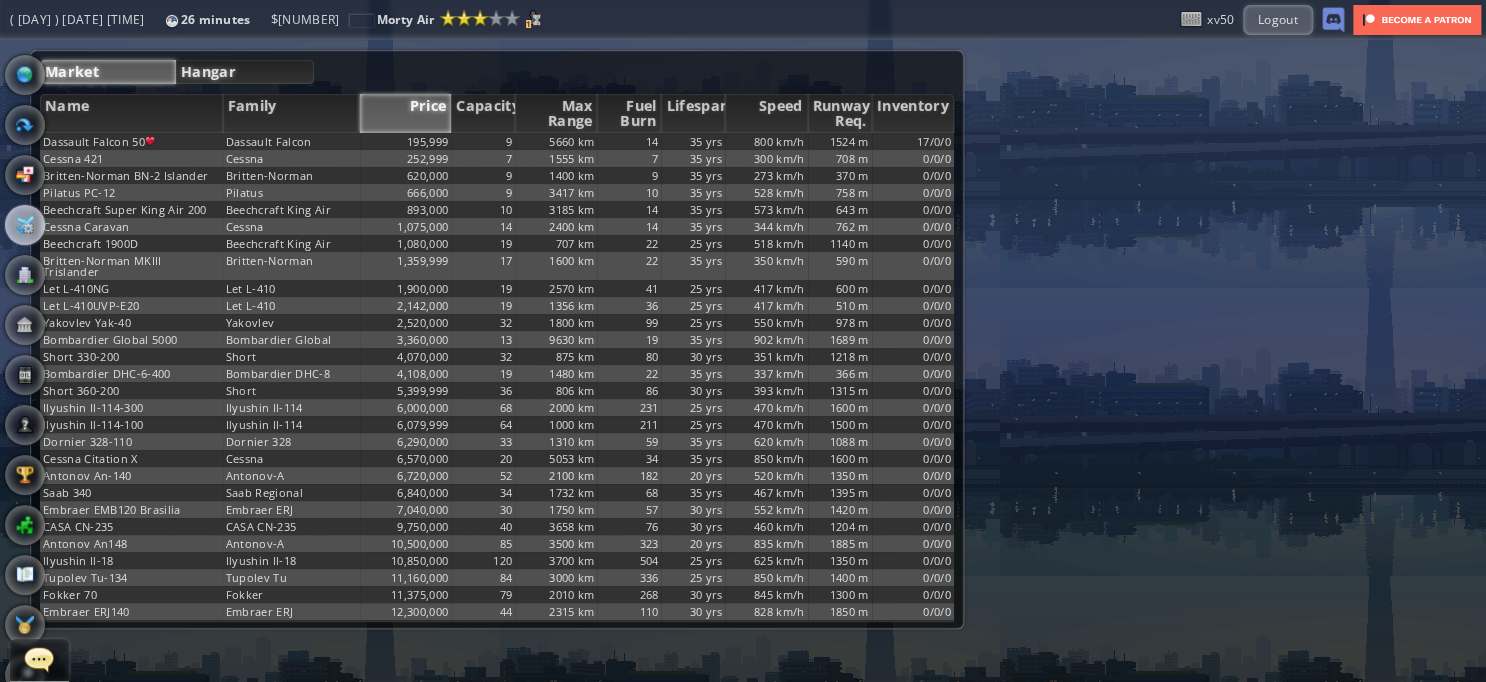 click on "Hangar" at bounding box center (245, 72) 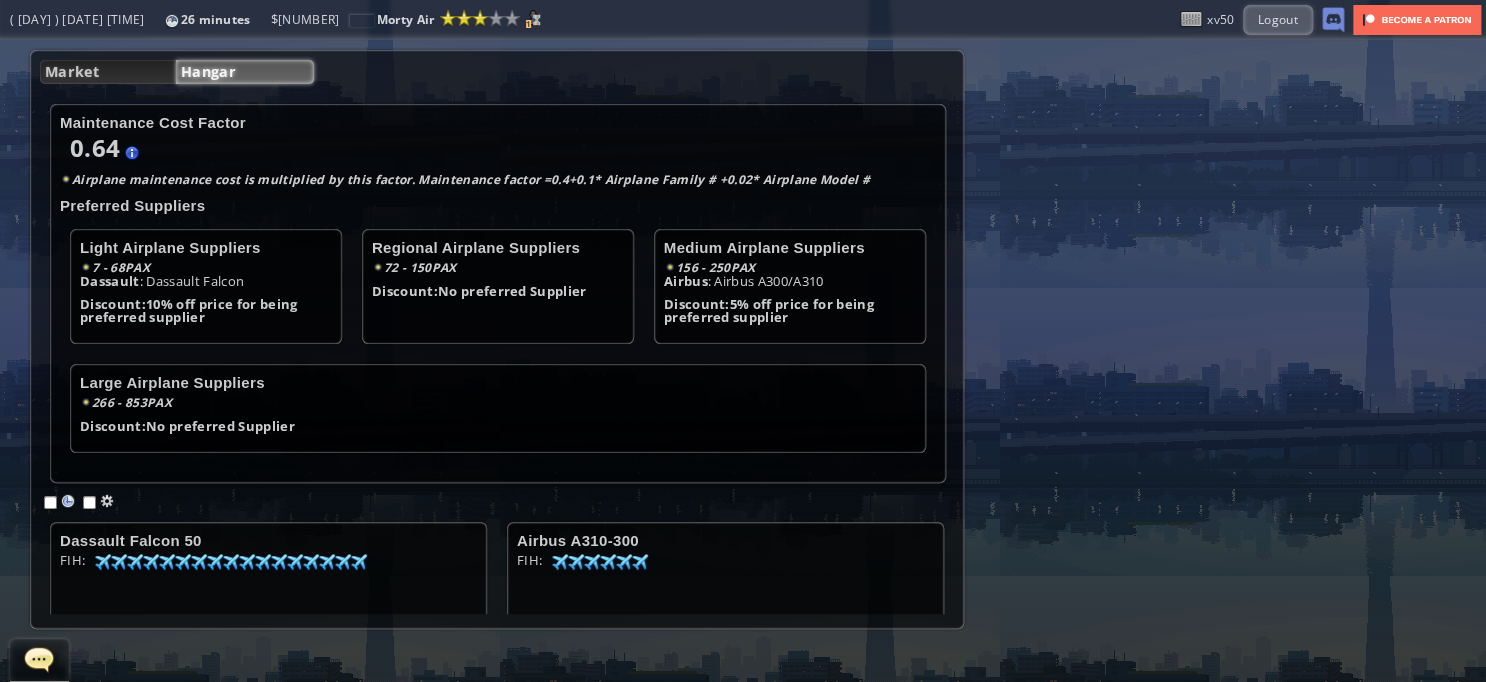 click on "Maintenance Cost Factor
0.64
0.4  +  0.1  *  2  +  0.02  *  2  =  0.64
Airplane Family
Airbus A300/A310 Dassault Falcon
Airplane Model
Airbus A310-300 Dassault Falcon 50
Airplane maintenance cost is multiplied by this factor. Maintenance factor =  0.4  +  0.1  * Airplane Family # +  0.02  * Airplane Model #
Preferred Suppliers
Light Airplane Suppliers
7 - 68  PAX
Dassault  : Dassault Falcon
Discount:  10% off price for being preferred supplier
Regional Airplane Suppliers
72 - 150  PAX
Discount:  No preferred Supplier" at bounding box center [497, 353] 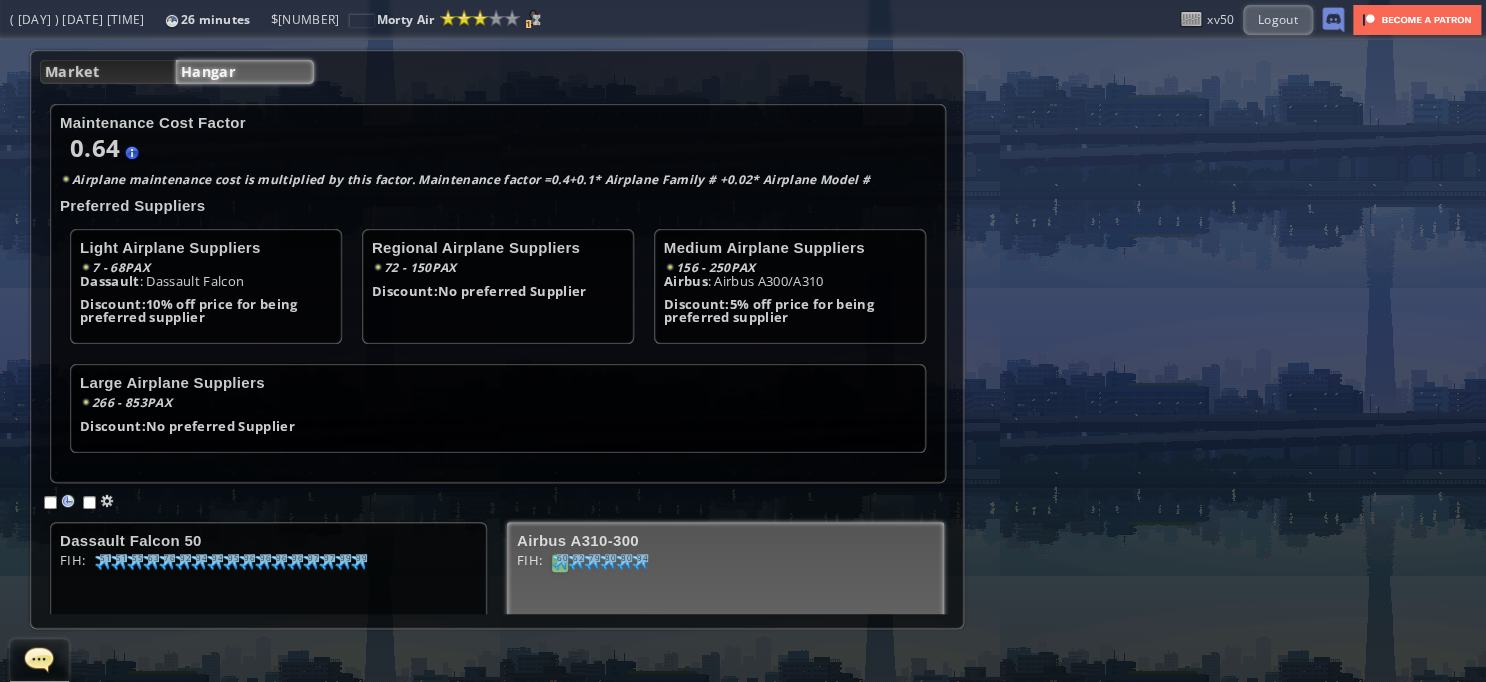 click on "60" at bounding box center (105, 558) 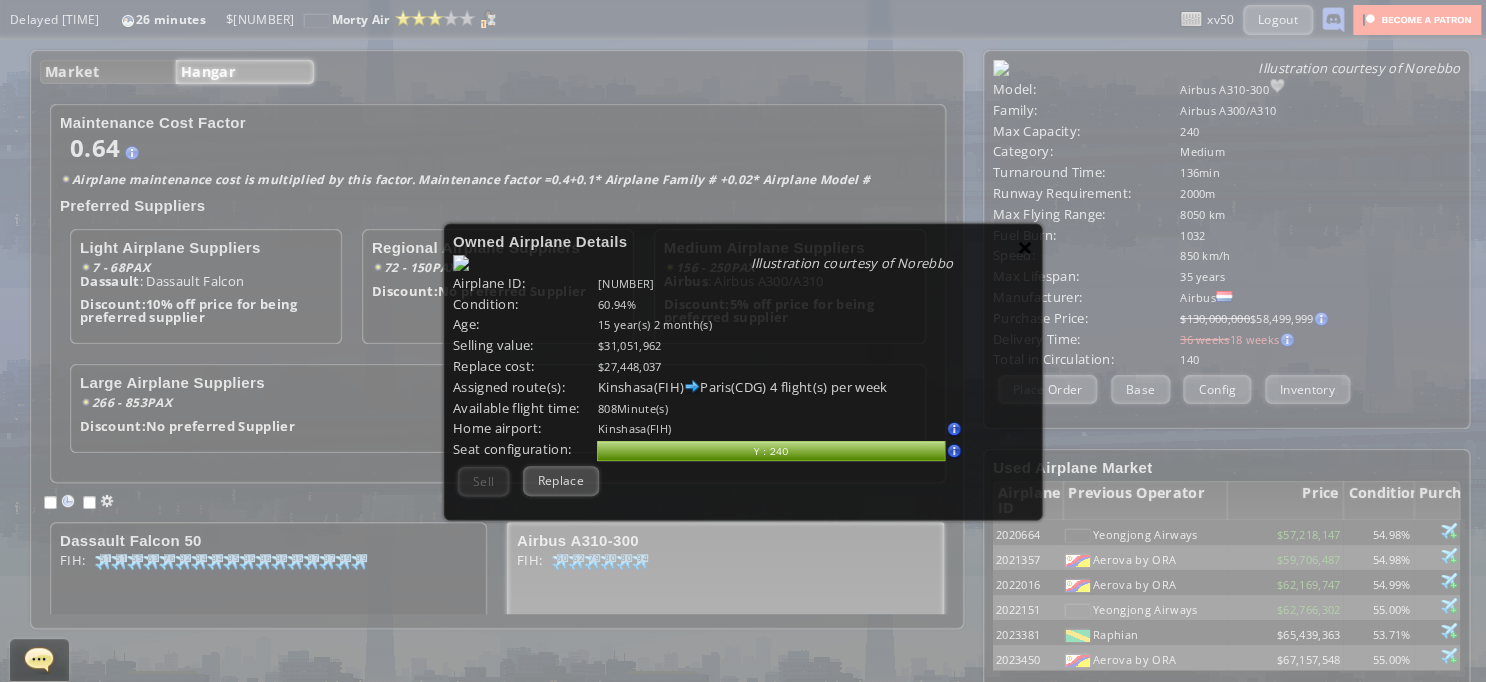 click on "×" at bounding box center (1025, 247) 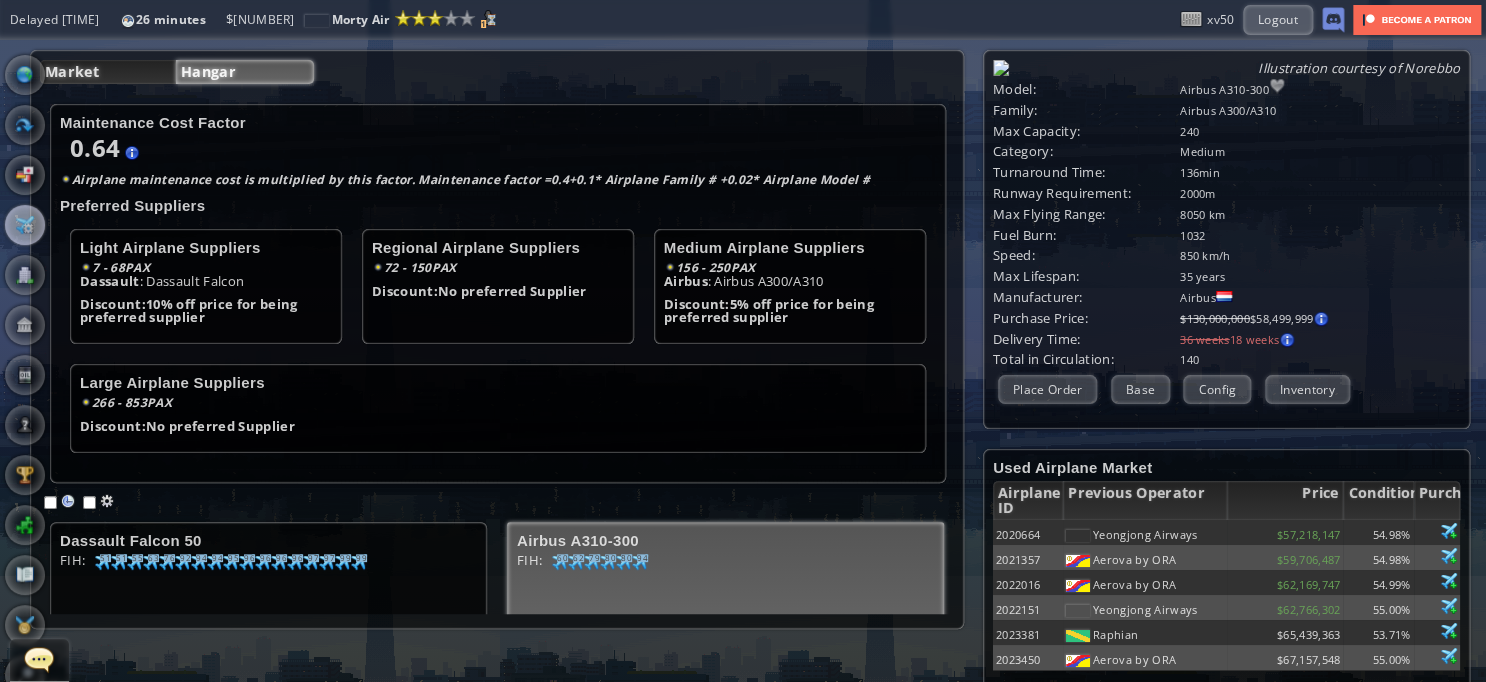 click on "Market" at bounding box center [108, 72] 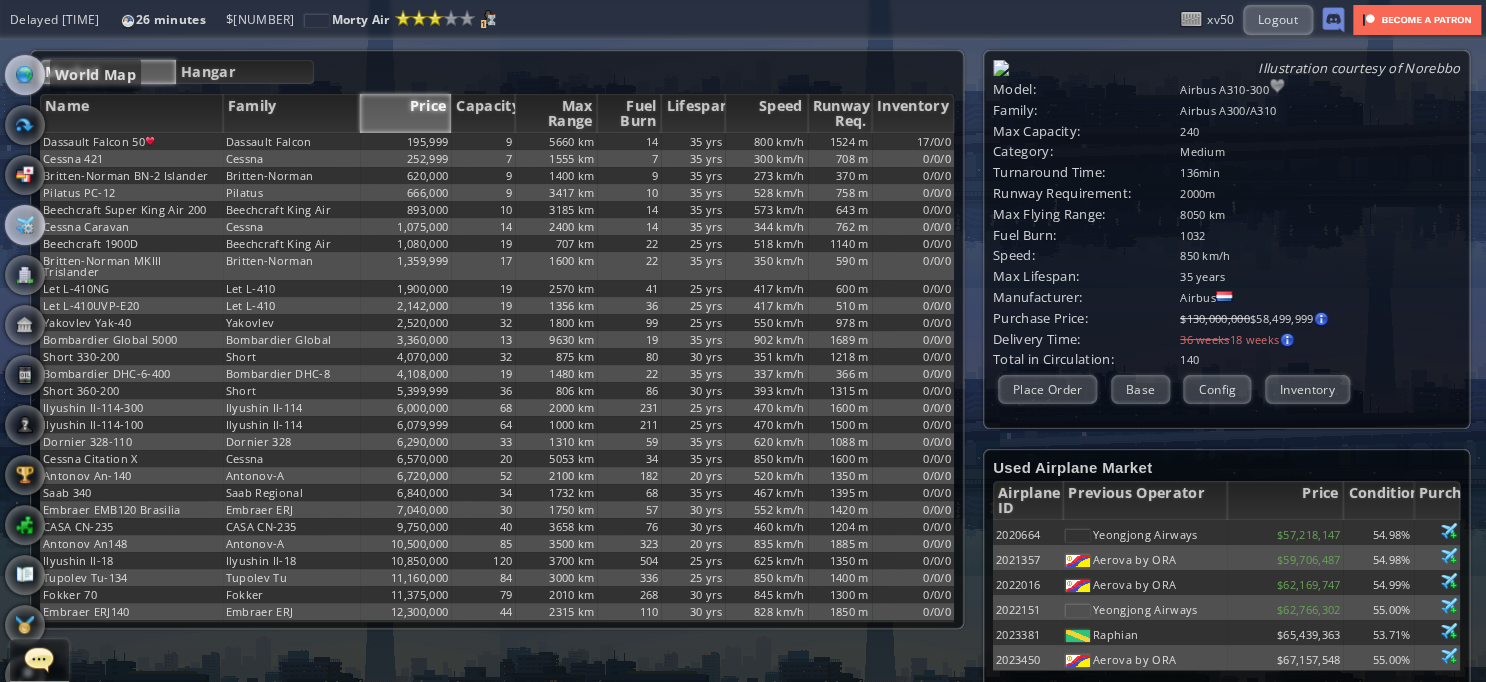 click at bounding box center [25, 75] 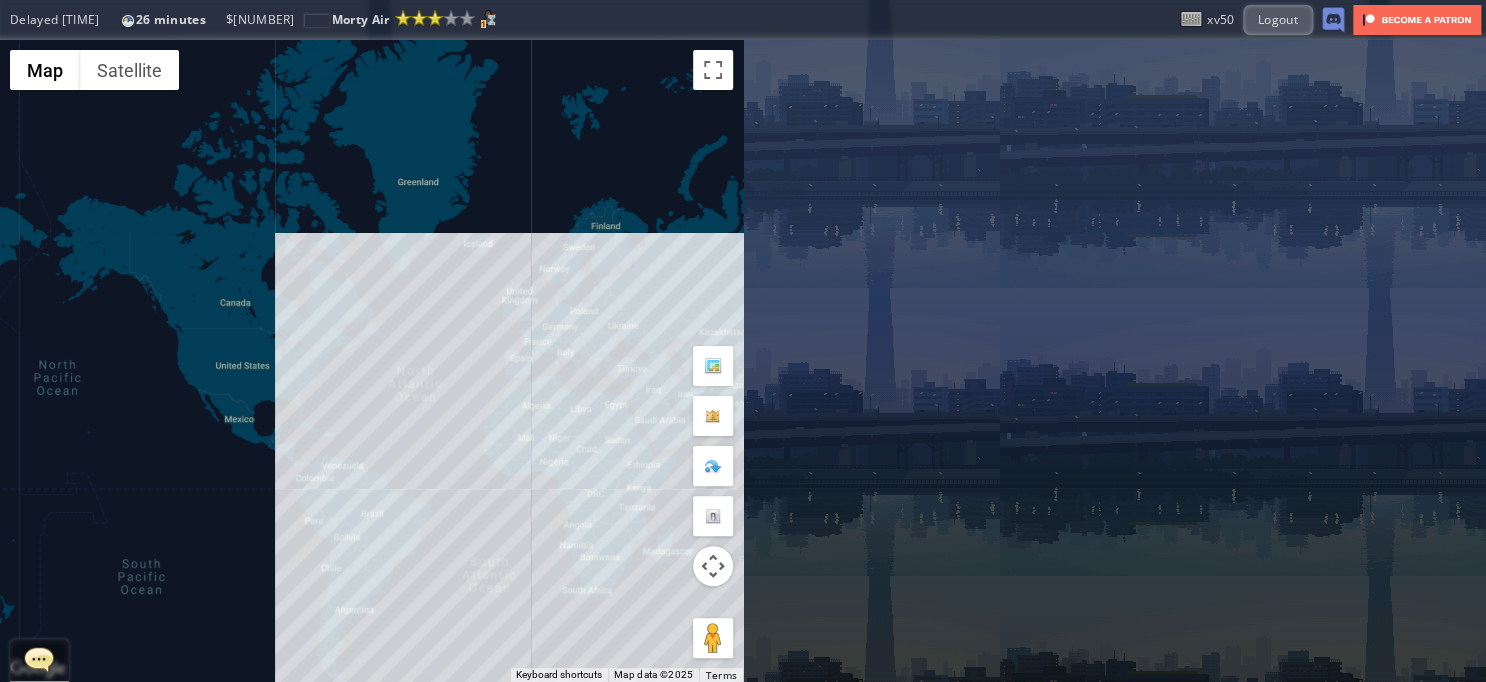drag, startPoint x: 339, startPoint y: 165, endPoint x: 536, endPoint y: 373, distance: 286.48386 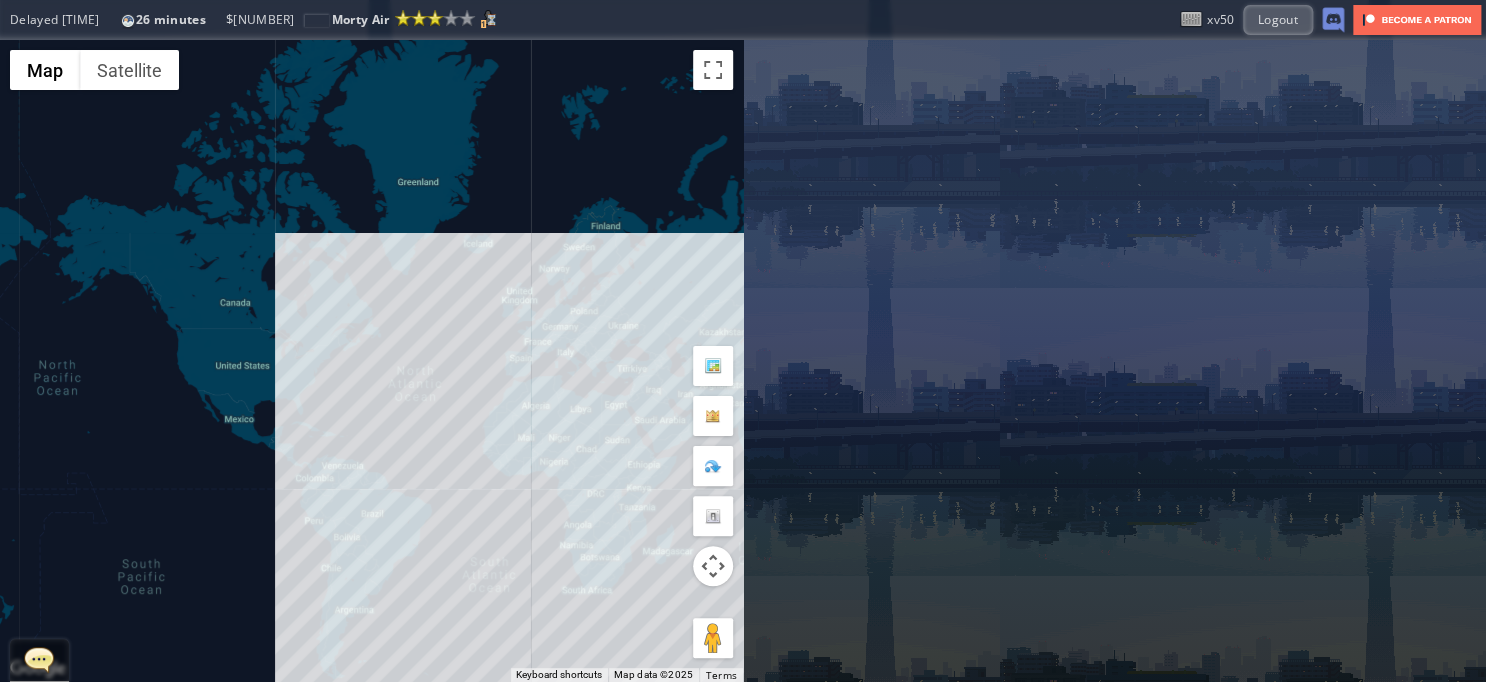 click on "To navigate, press the arrow keys." at bounding box center (371, 361) 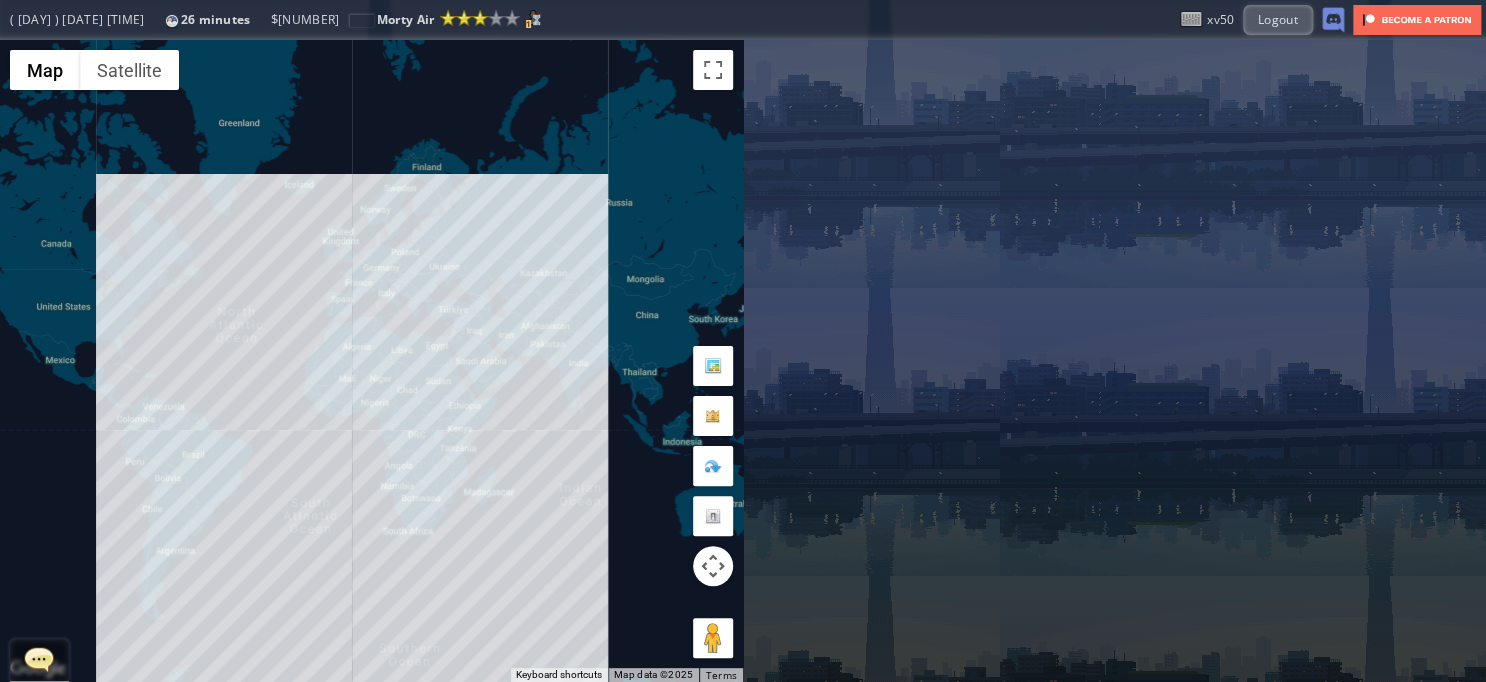drag, startPoint x: 440, startPoint y: 392, endPoint x: 314, endPoint y: 367, distance: 128.45622 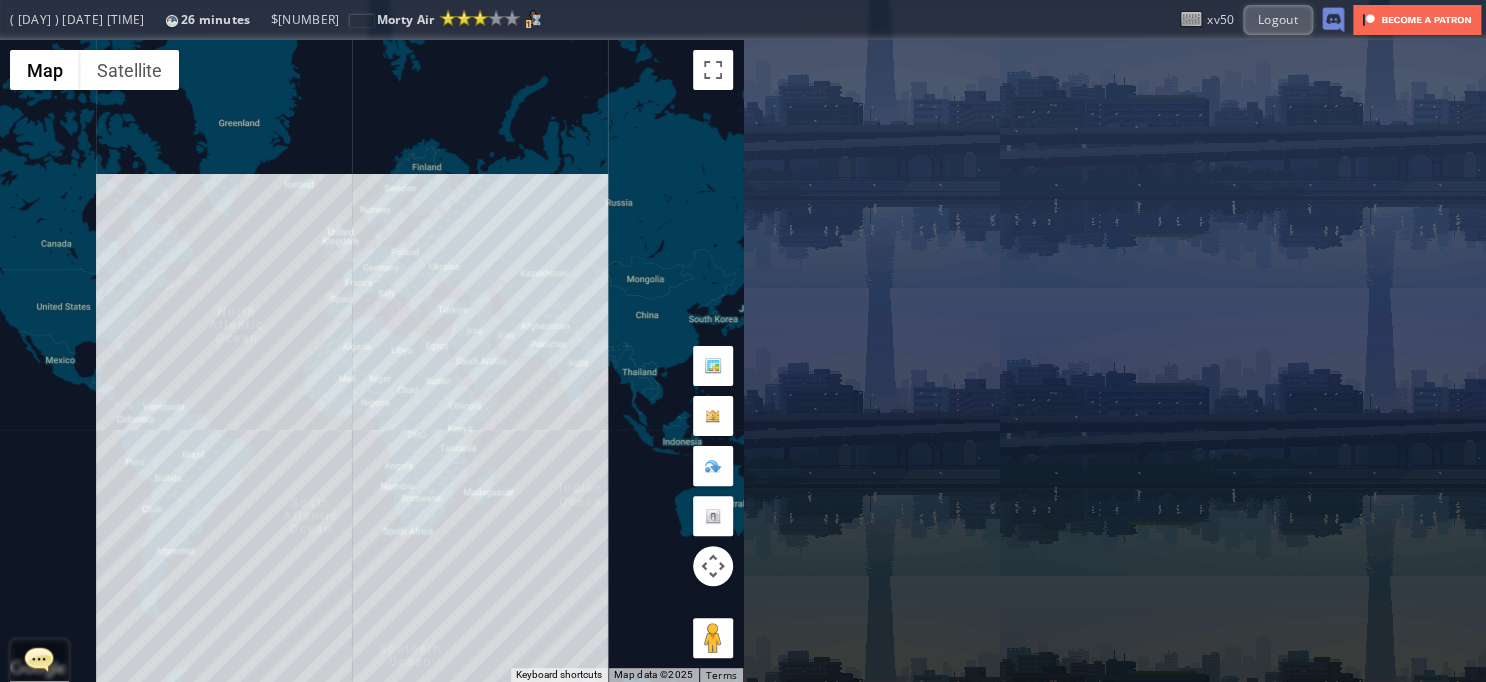 click on "To navigate, press the arrow keys." at bounding box center (371, 361) 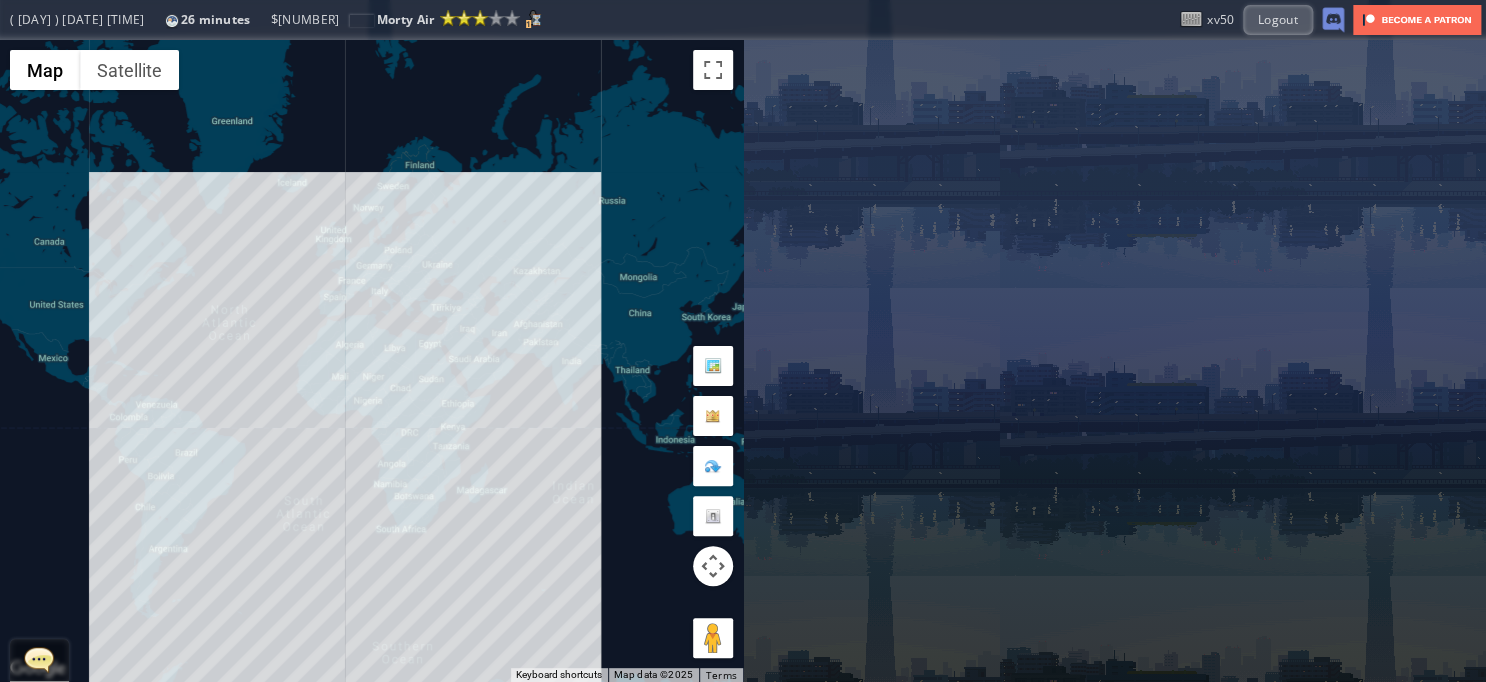 click on "To navigate, press the arrow keys." at bounding box center (371, 361) 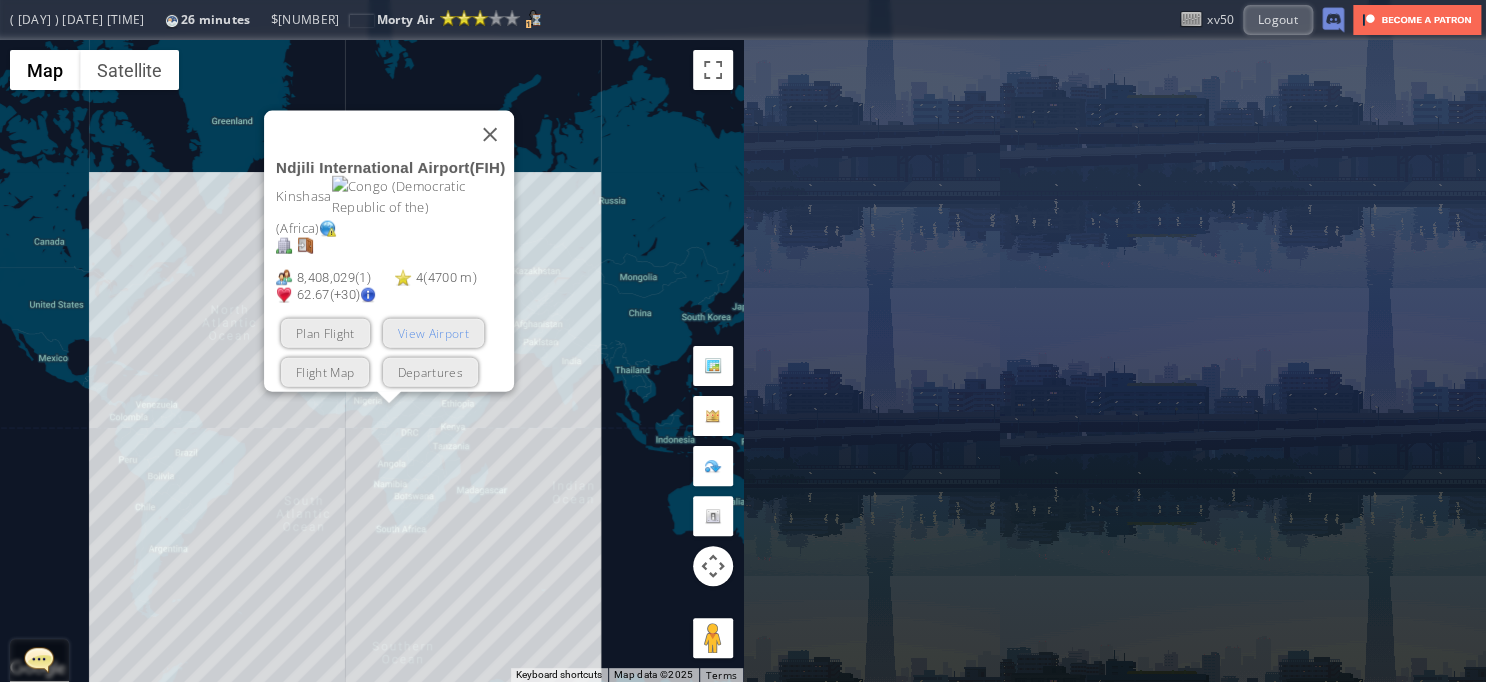 click on "View Airport" at bounding box center [432, 333] 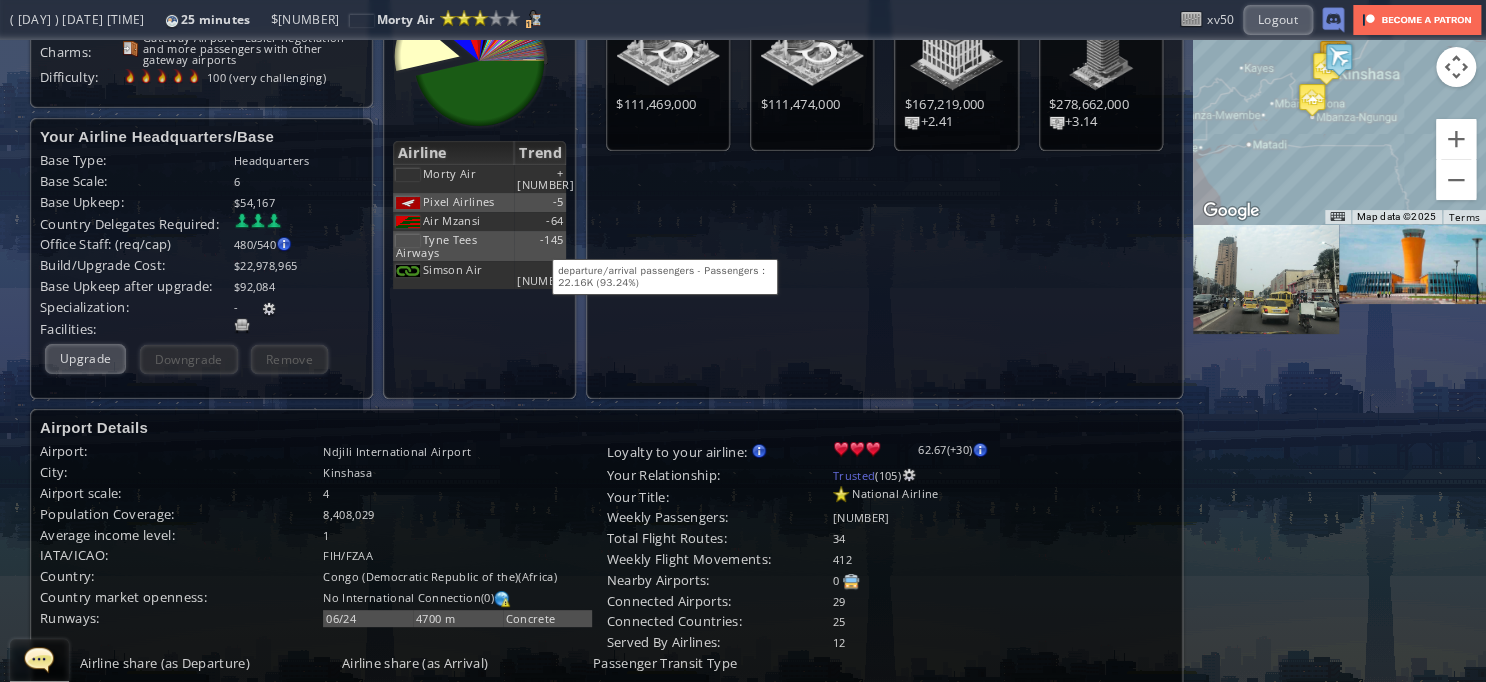 scroll, scrollTop: 0, scrollLeft: 0, axis: both 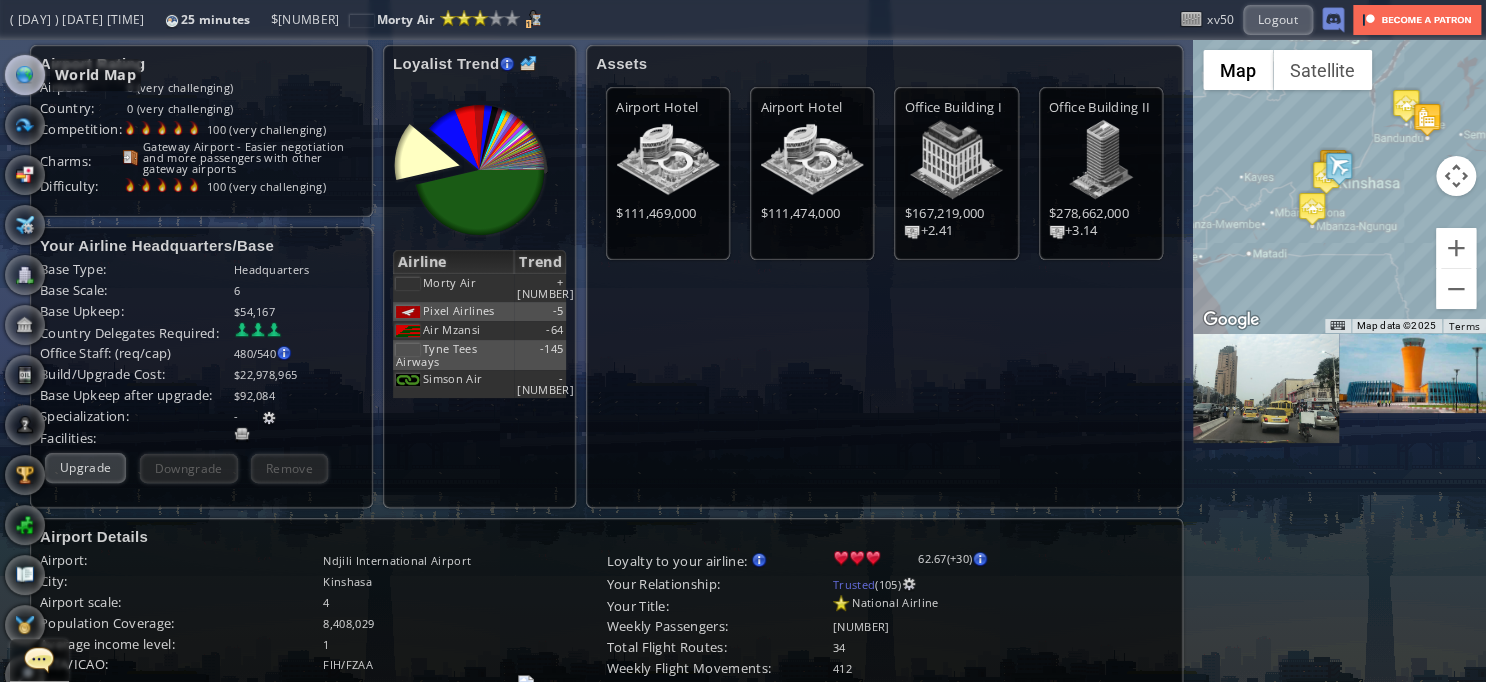click at bounding box center [25, 75] 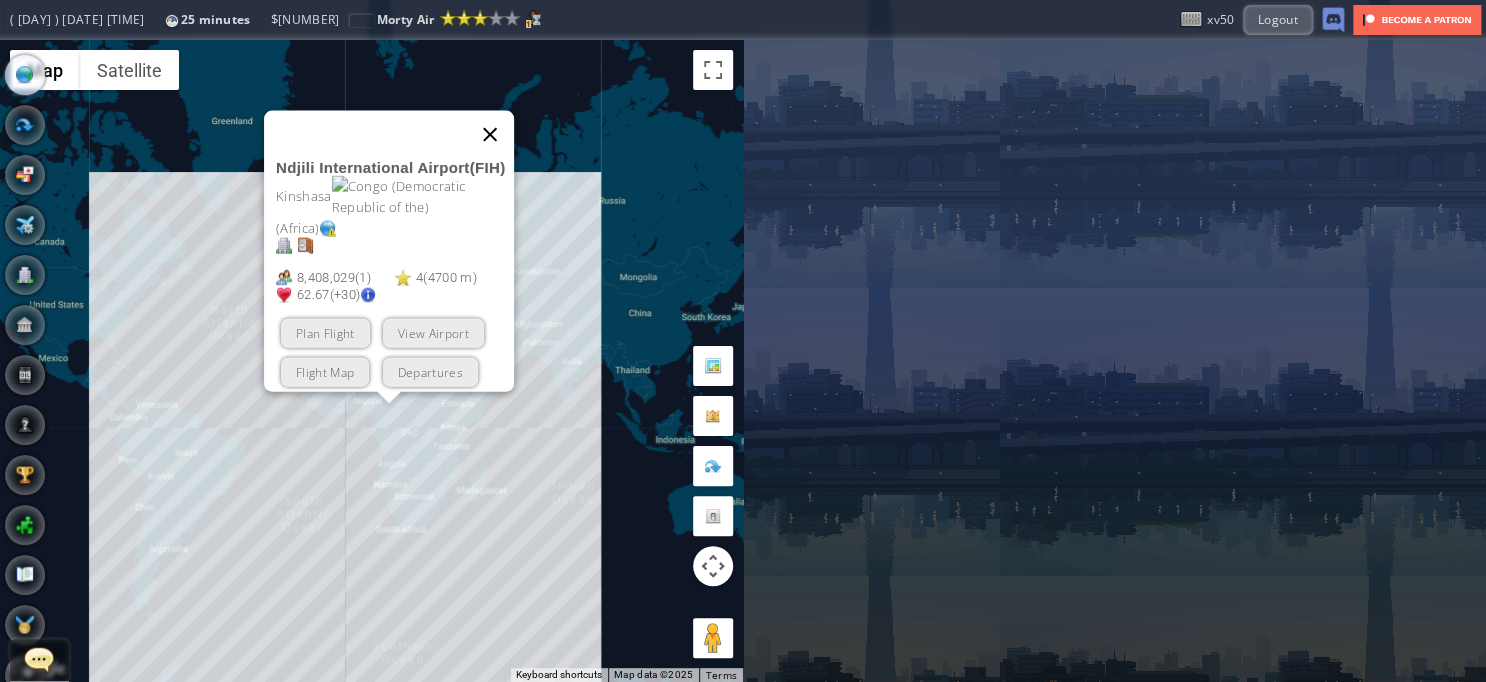 click at bounding box center (490, 135) 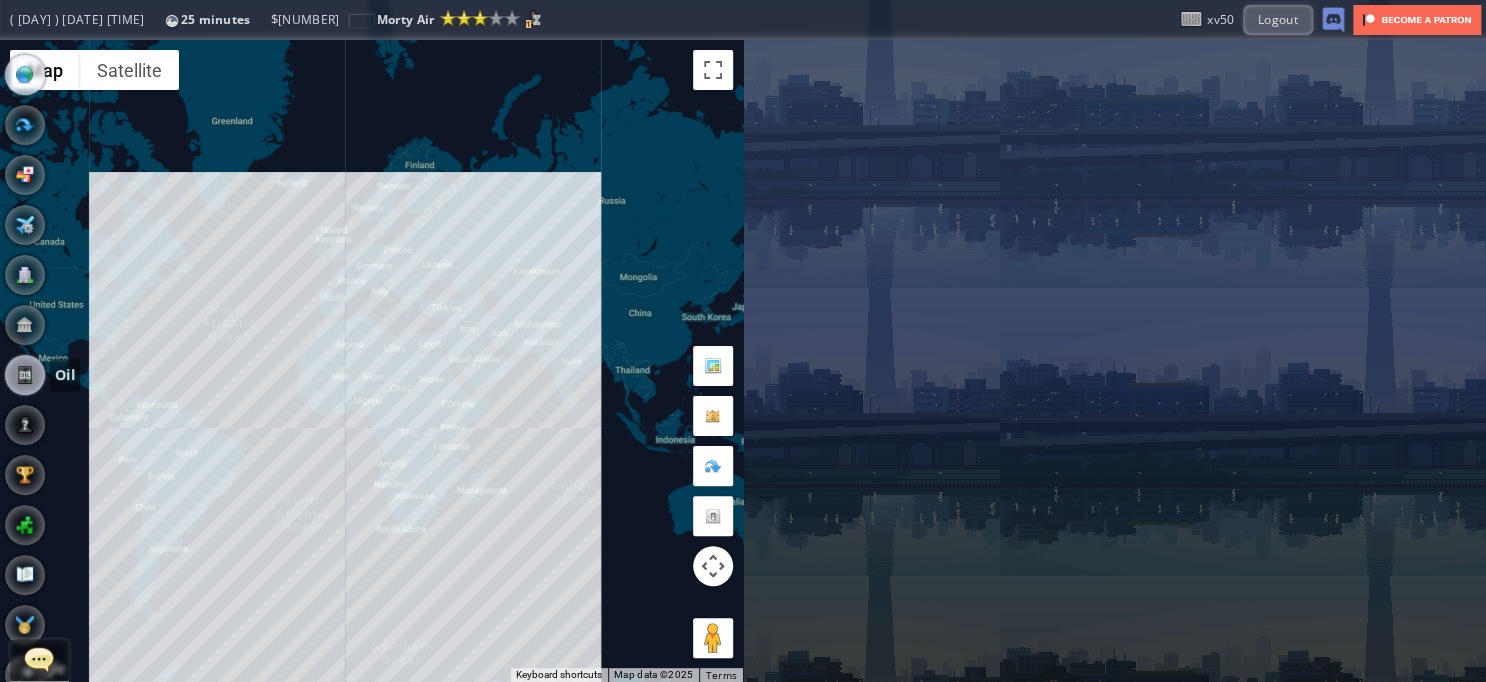 click at bounding box center [25, 375] 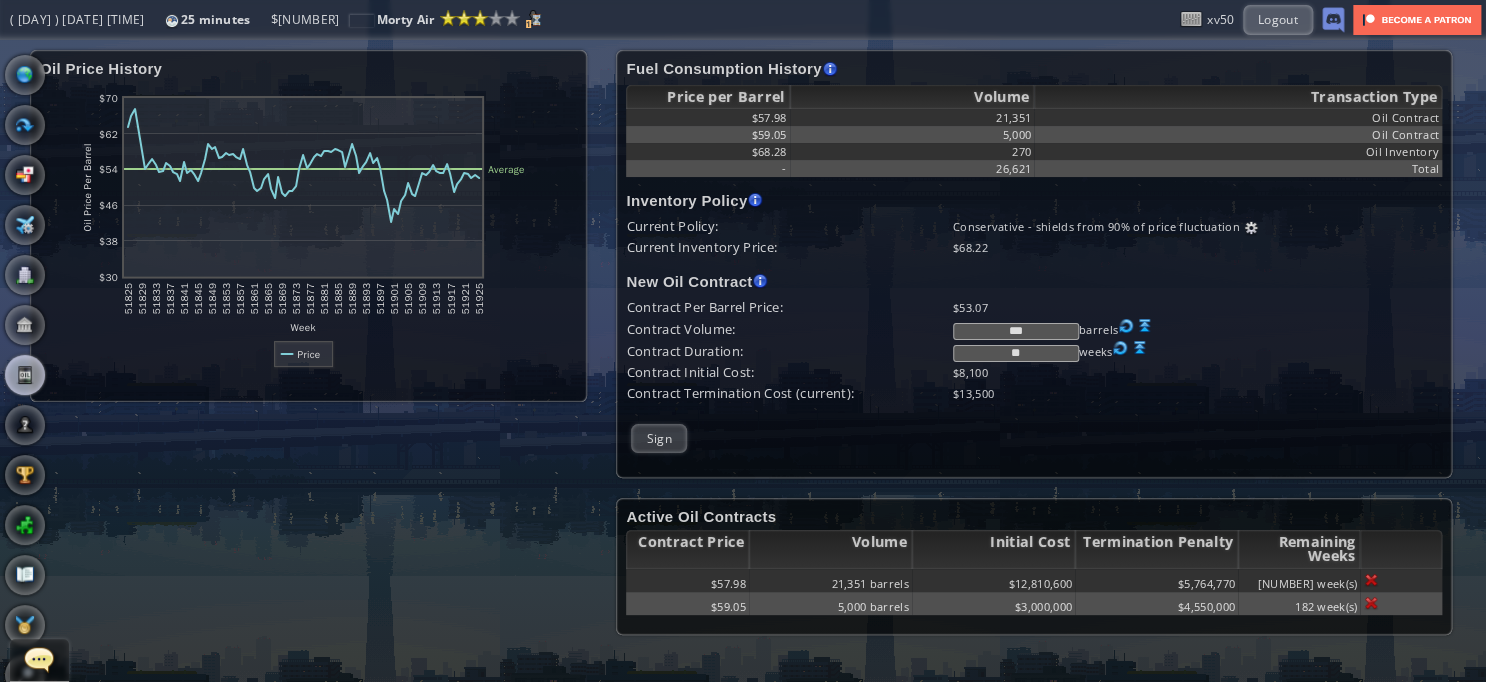 click at bounding box center (1145, 326) 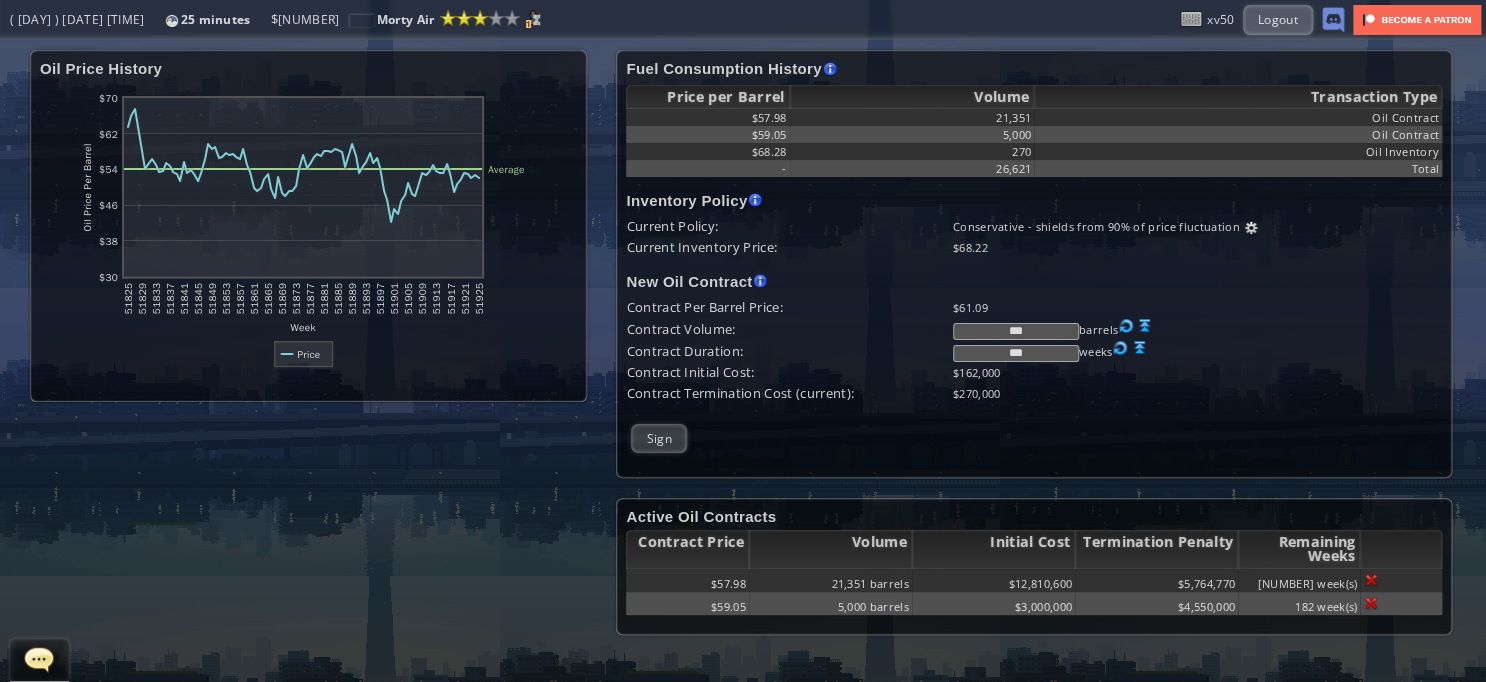 click at bounding box center (1251, 228) 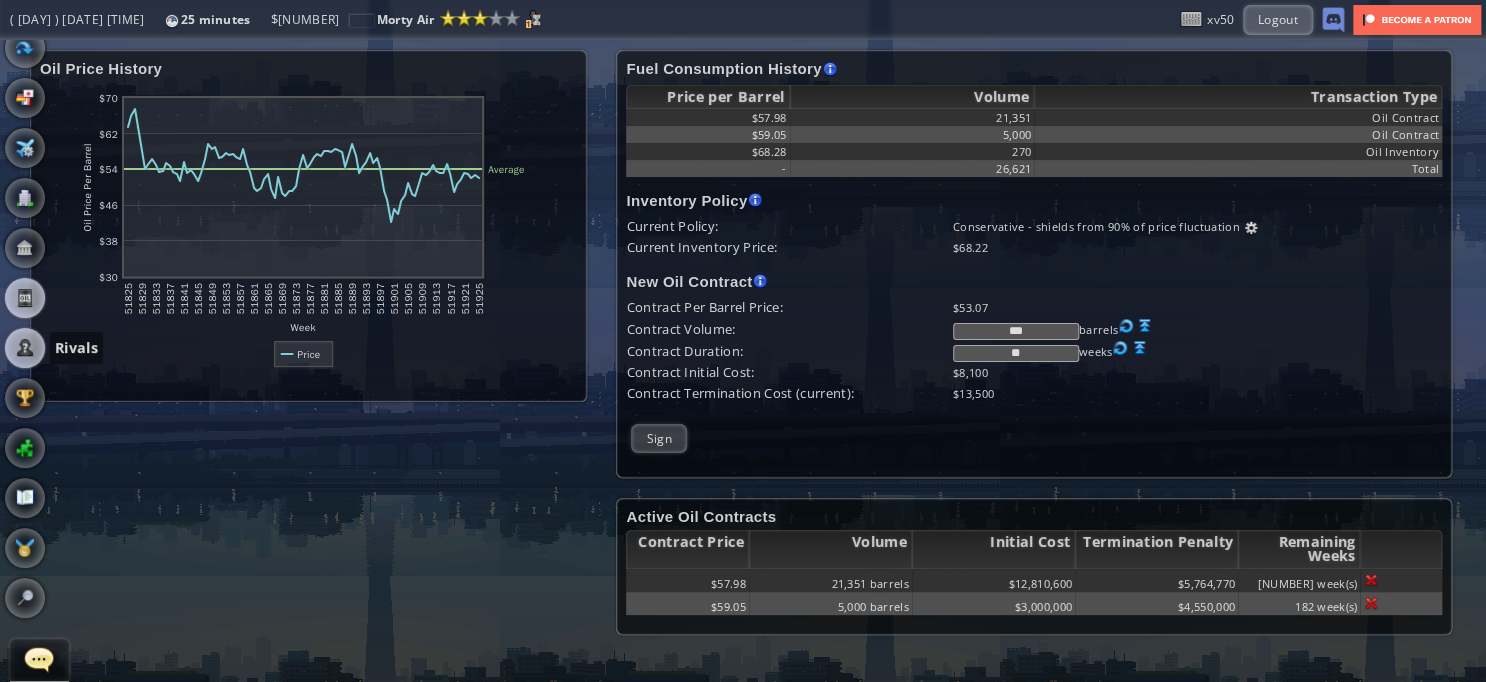 scroll, scrollTop: 0, scrollLeft: 0, axis: both 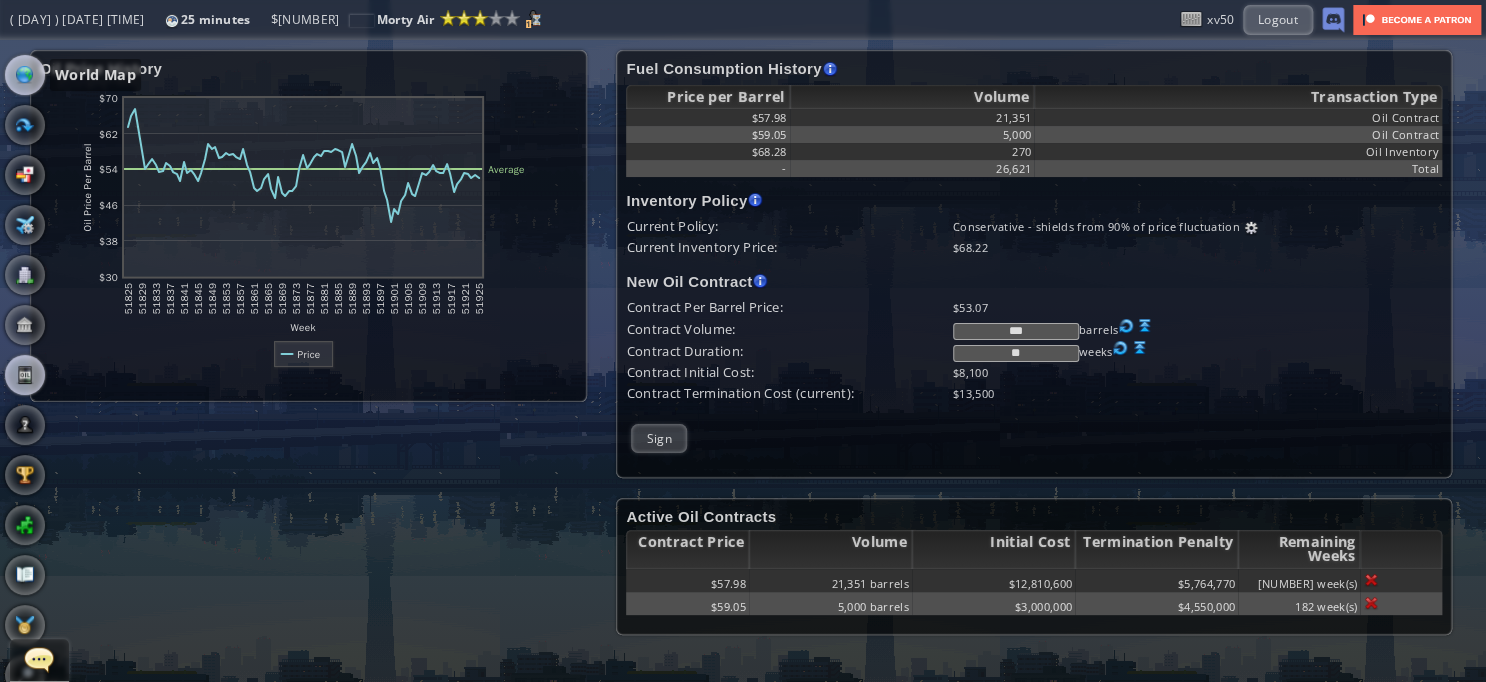 click at bounding box center [25, 75] 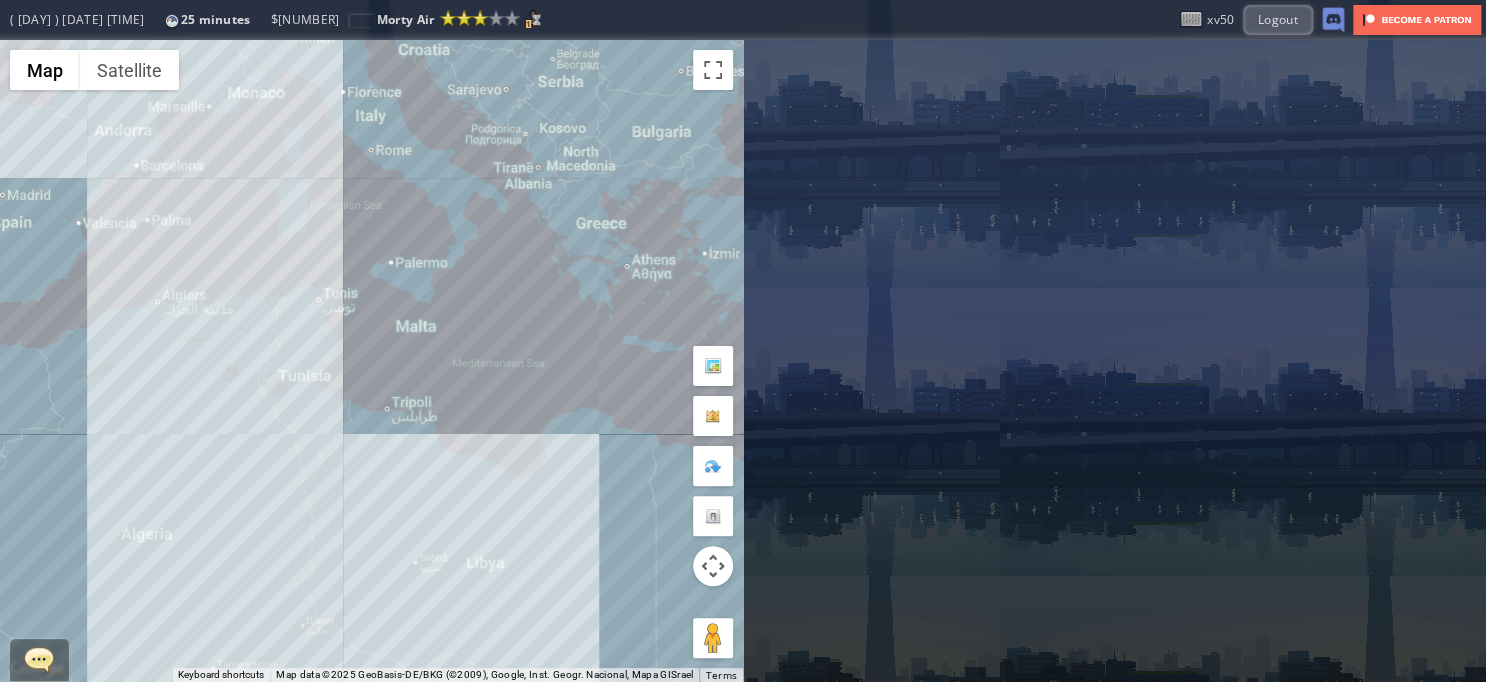 click on "To navigate, press the arrow keys." at bounding box center (371, 361) 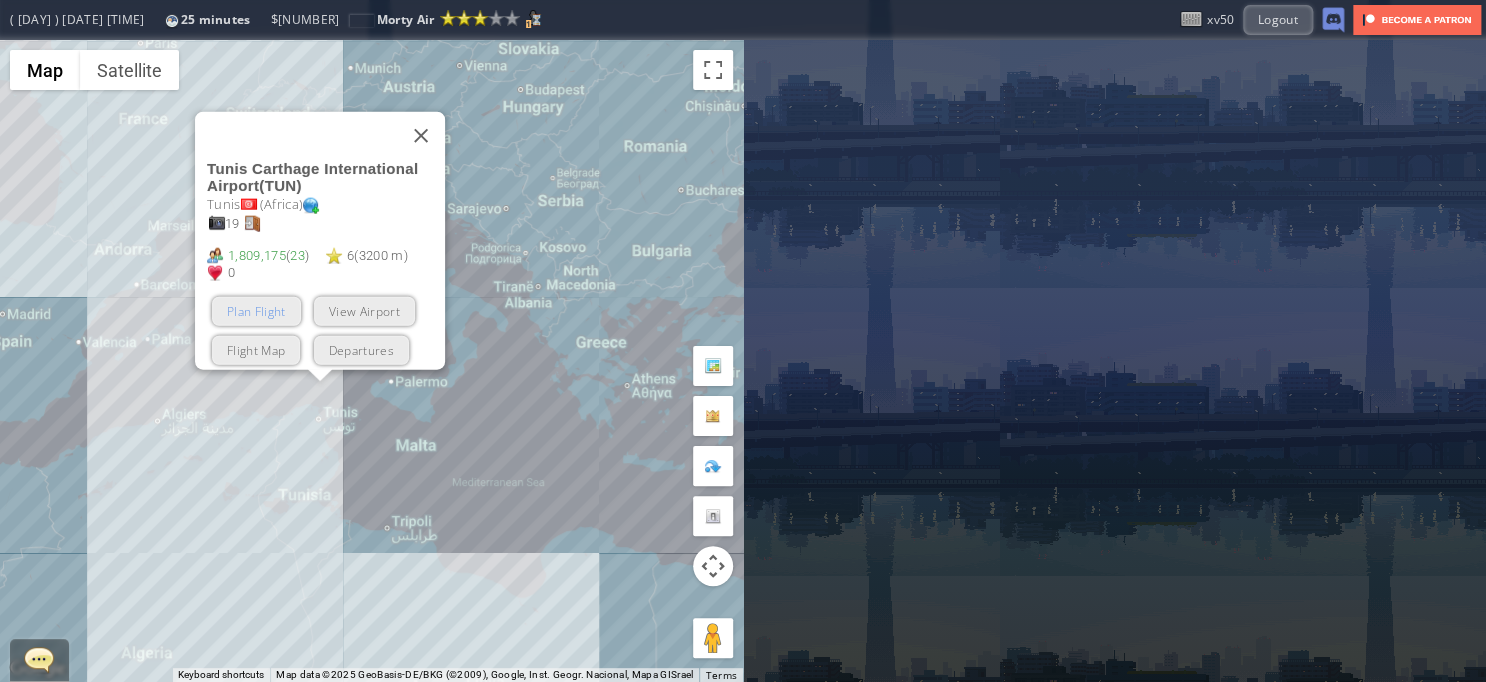 click on "Plan Flight" at bounding box center [256, 311] 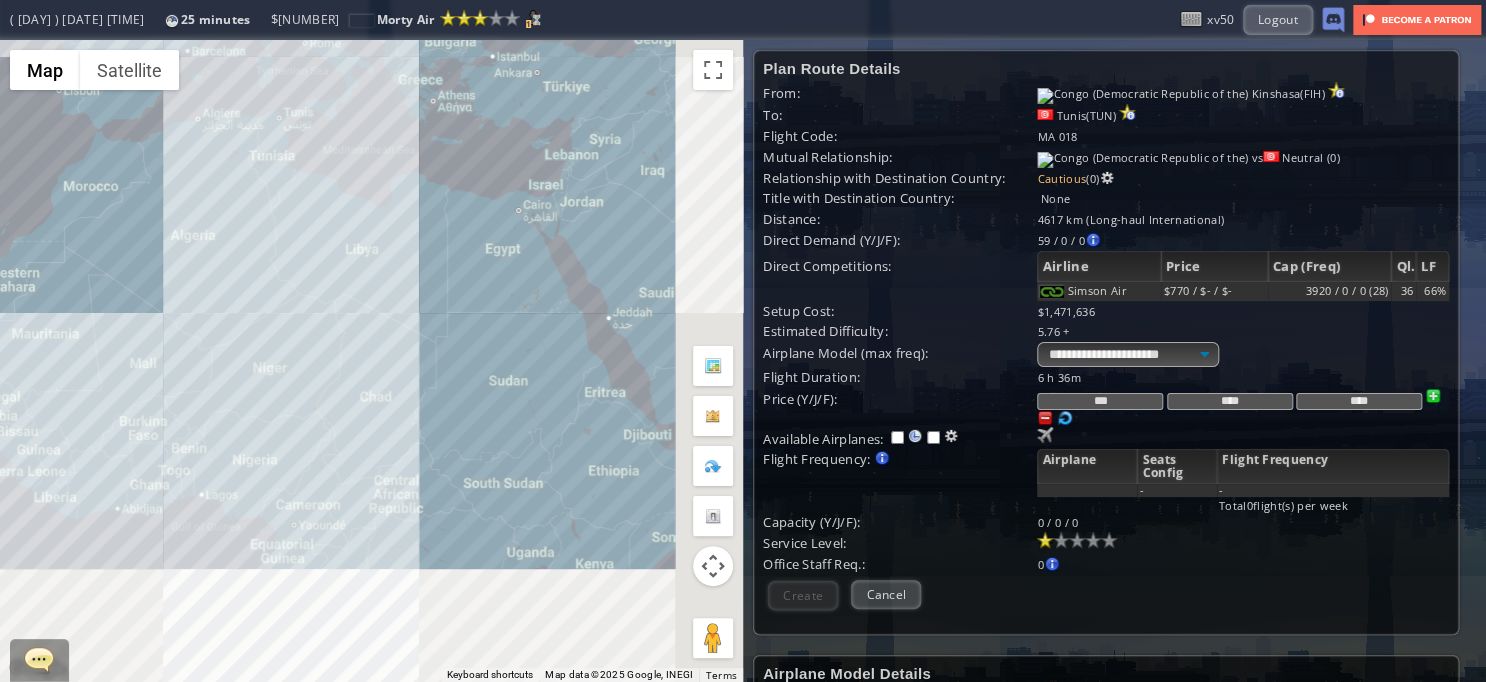 drag, startPoint x: 549, startPoint y: 631, endPoint x: 432, endPoint y: 292, distance: 358.62238 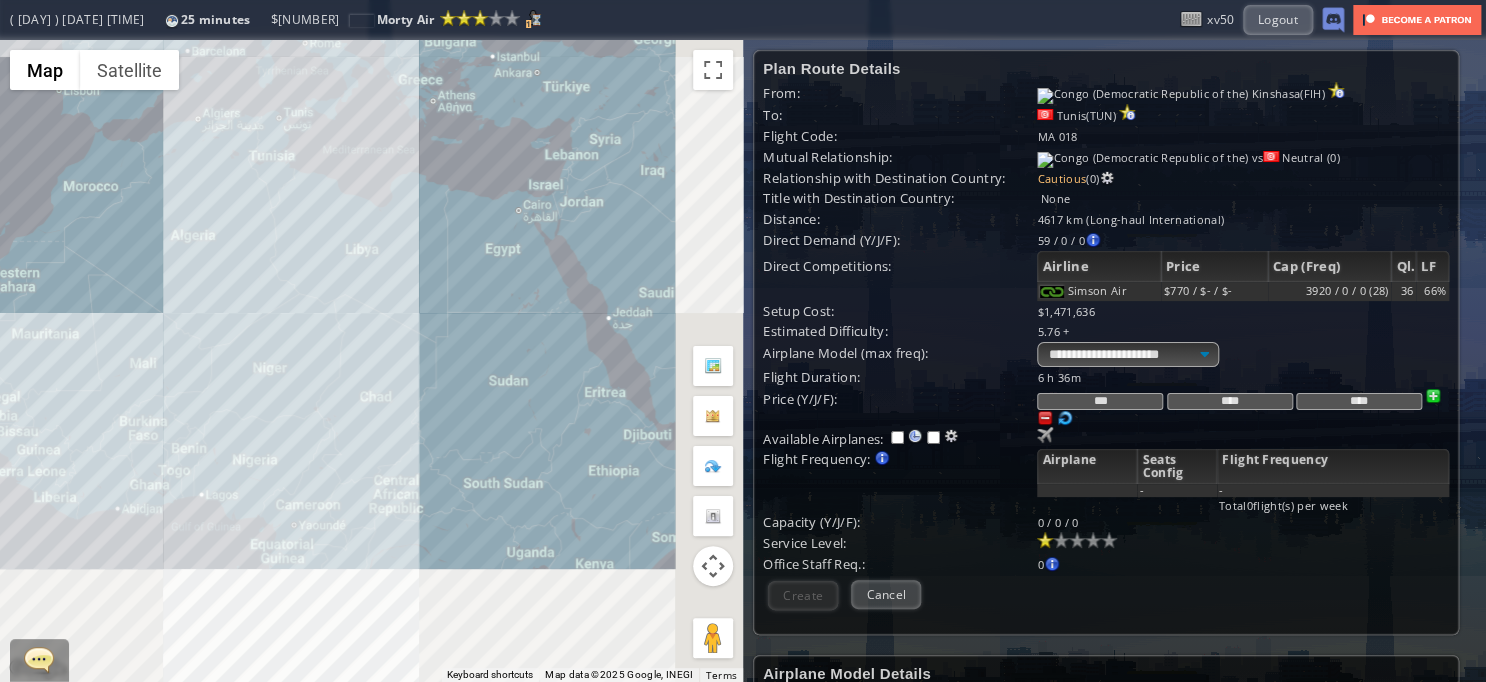 click on "To navigate, press the arrow keys." at bounding box center (371, 361) 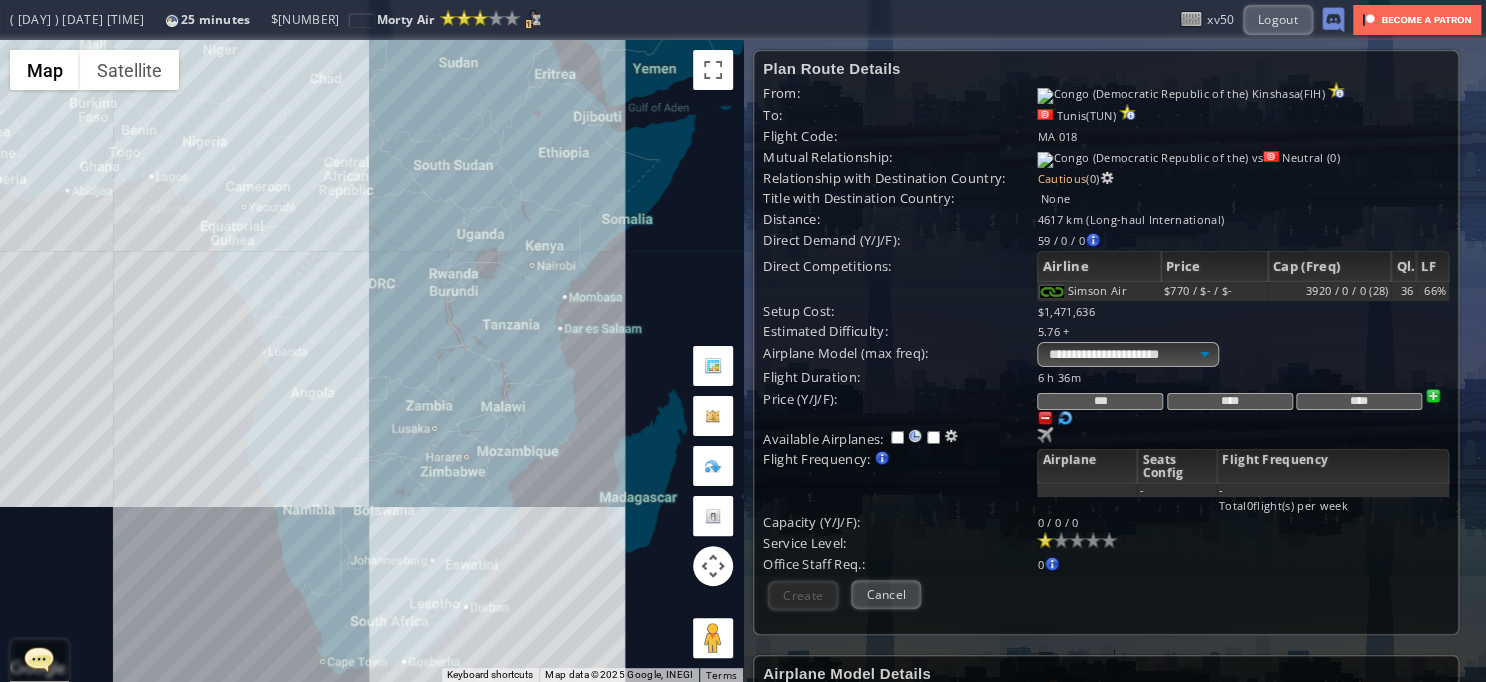 drag, startPoint x: 468, startPoint y: 595, endPoint x: 430, endPoint y: 459, distance: 141.20906 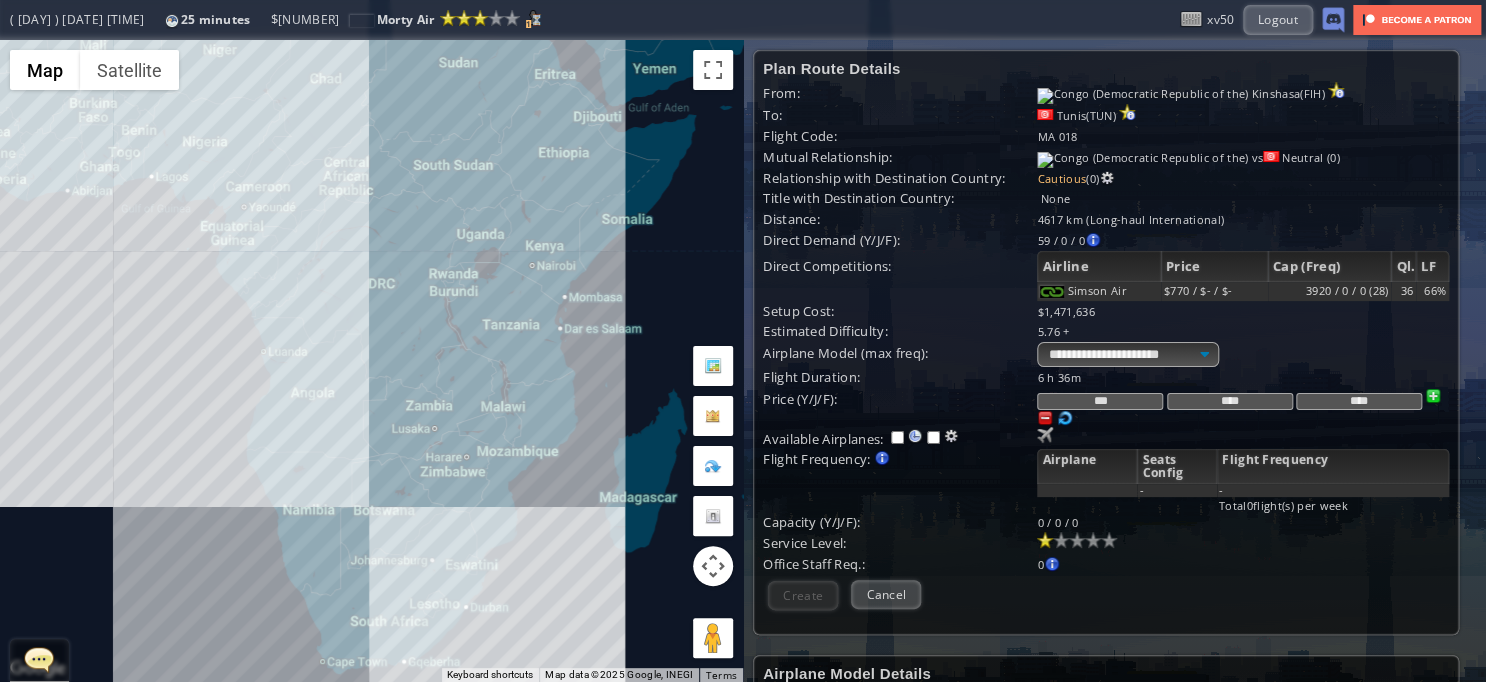 click on "To navigate, press the arrow keys." at bounding box center (371, 361) 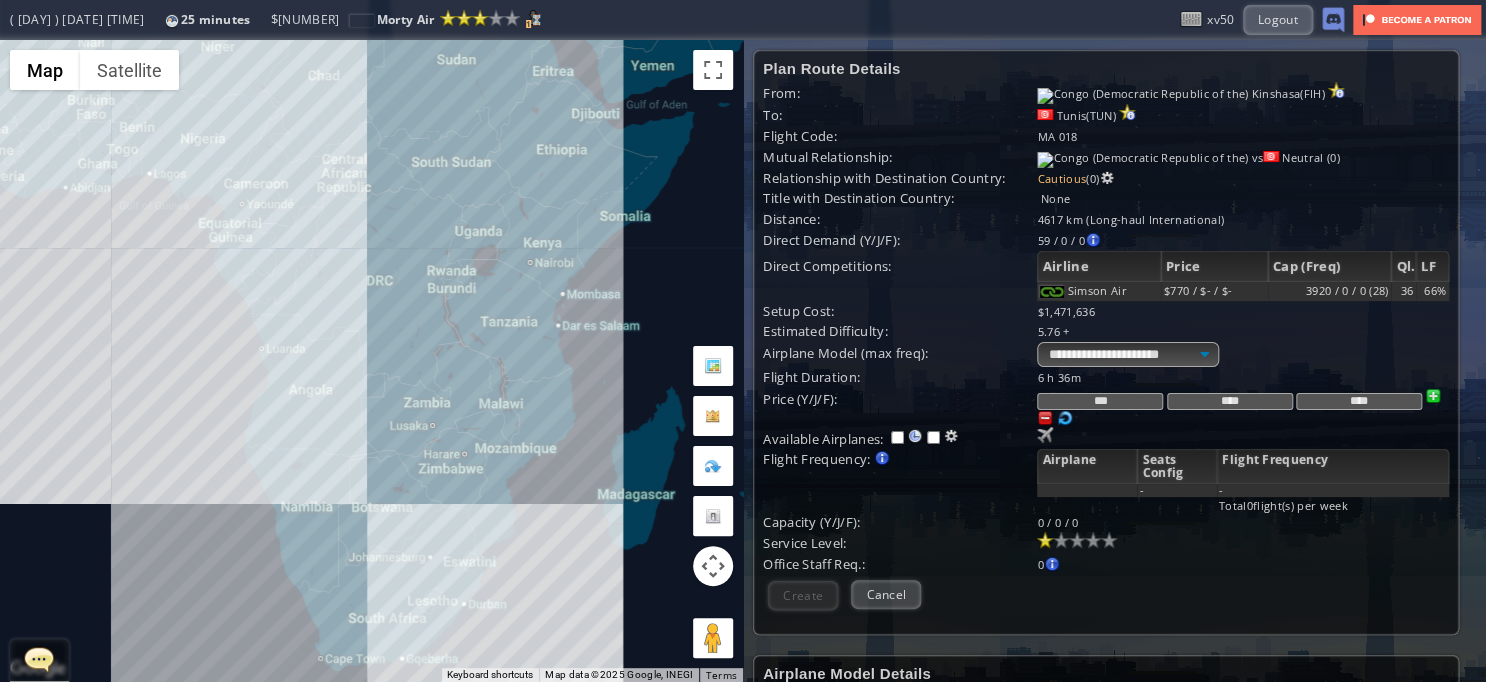 click on "To navigate, press the arrow keys." at bounding box center (371, 361) 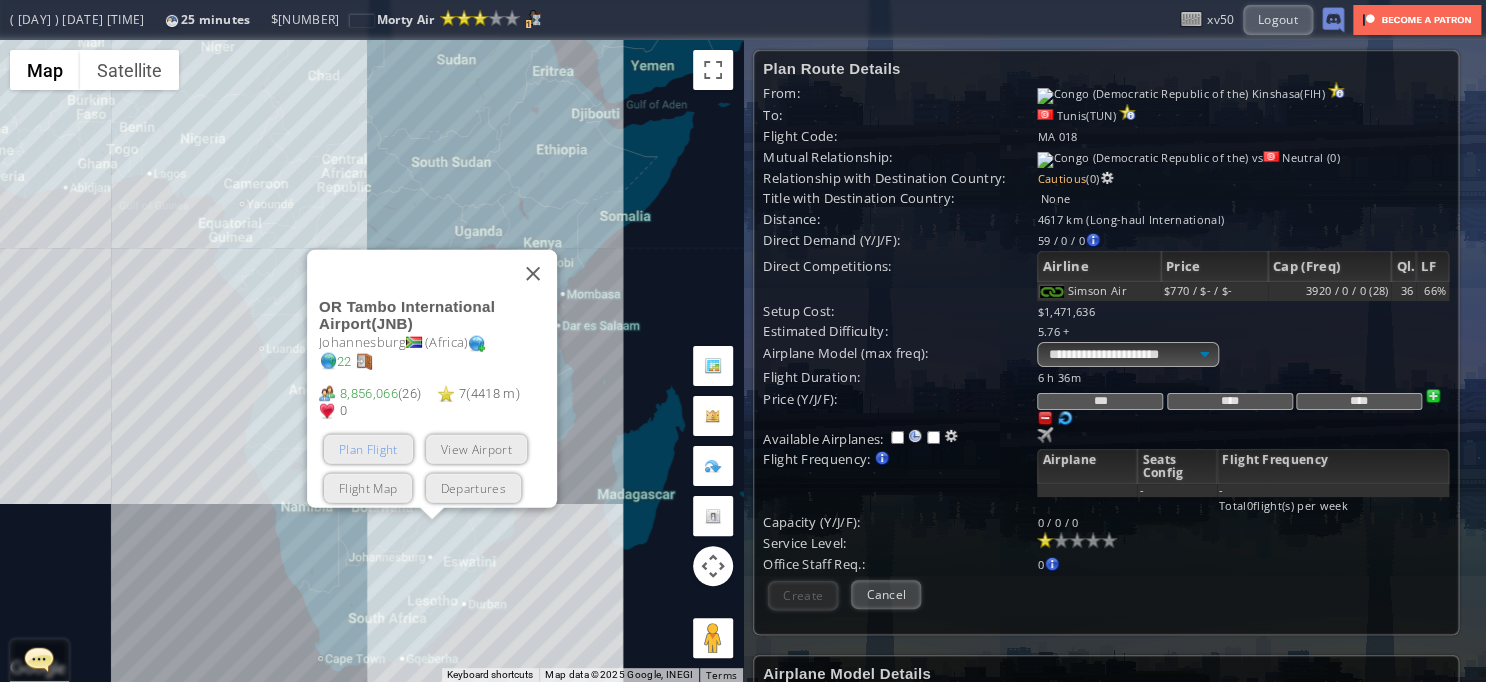 click on "Plan Flight" at bounding box center [368, 449] 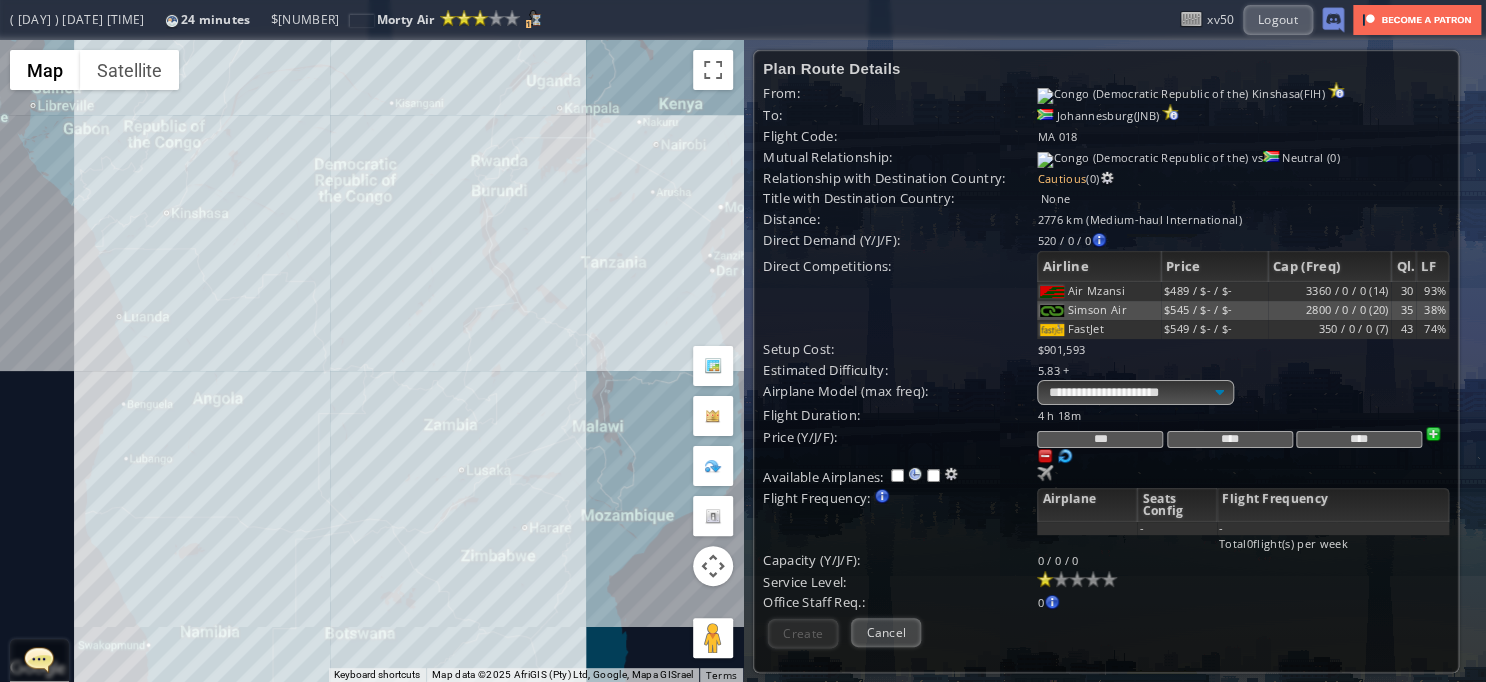drag, startPoint x: 408, startPoint y: 323, endPoint x: 447, endPoint y: 513, distance: 193.96133 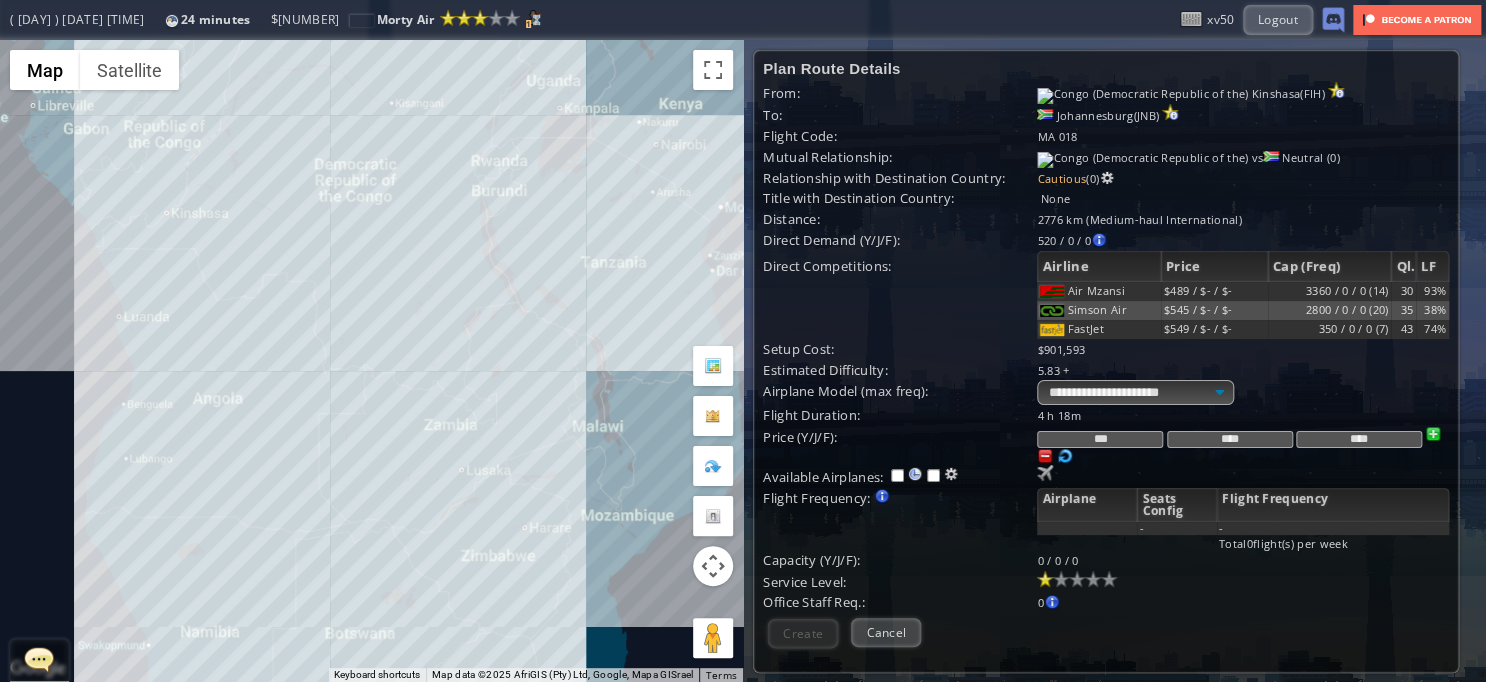 click on "To navigate, press the arrow keys." at bounding box center [371, 361] 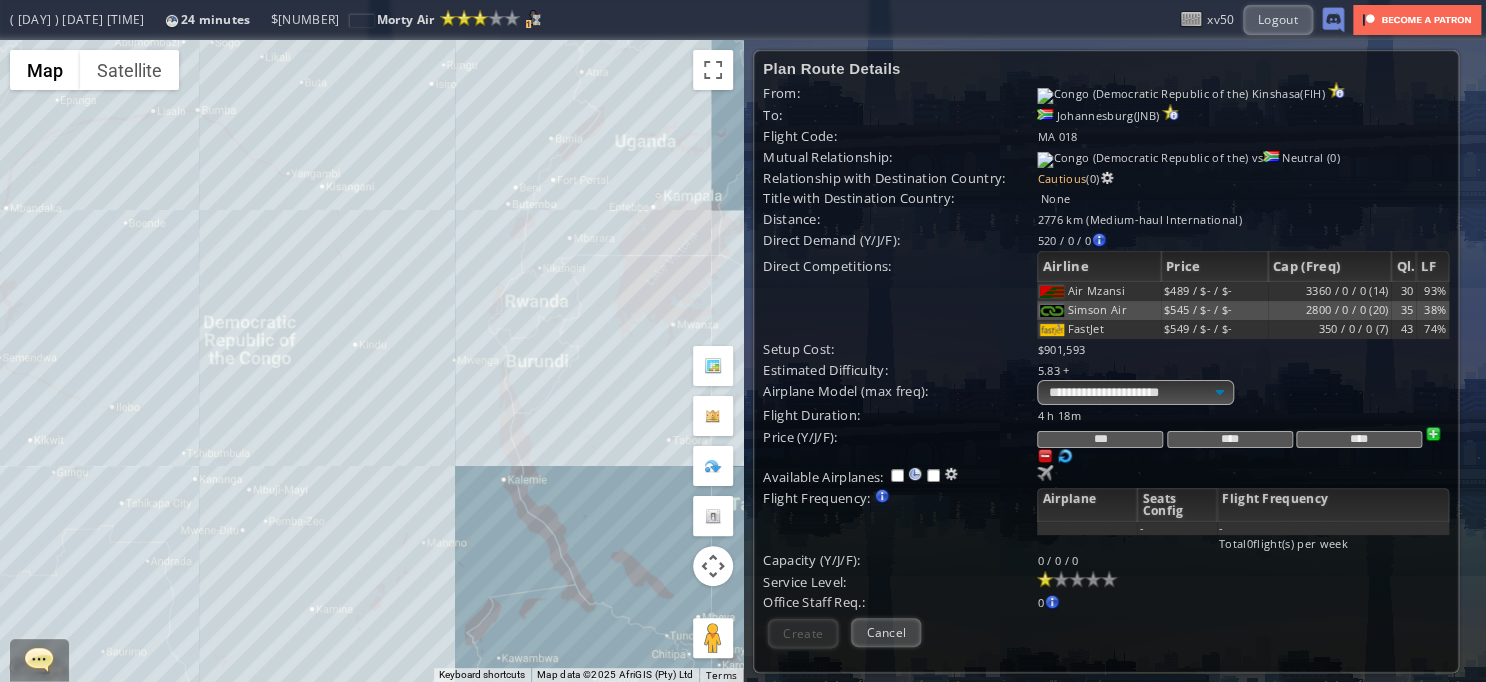 click on "To navigate, press the arrow keys." at bounding box center [371, 361] 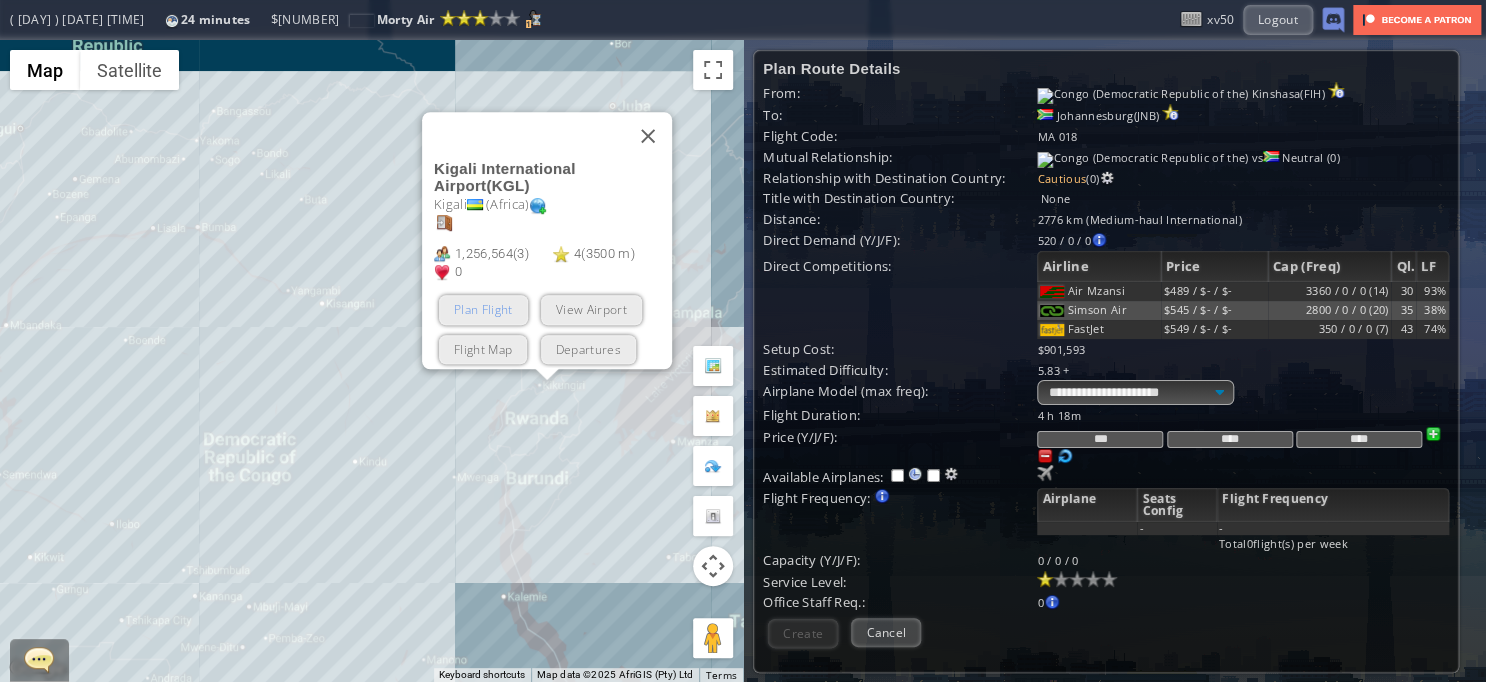 click on "Plan Flight" at bounding box center [483, 310] 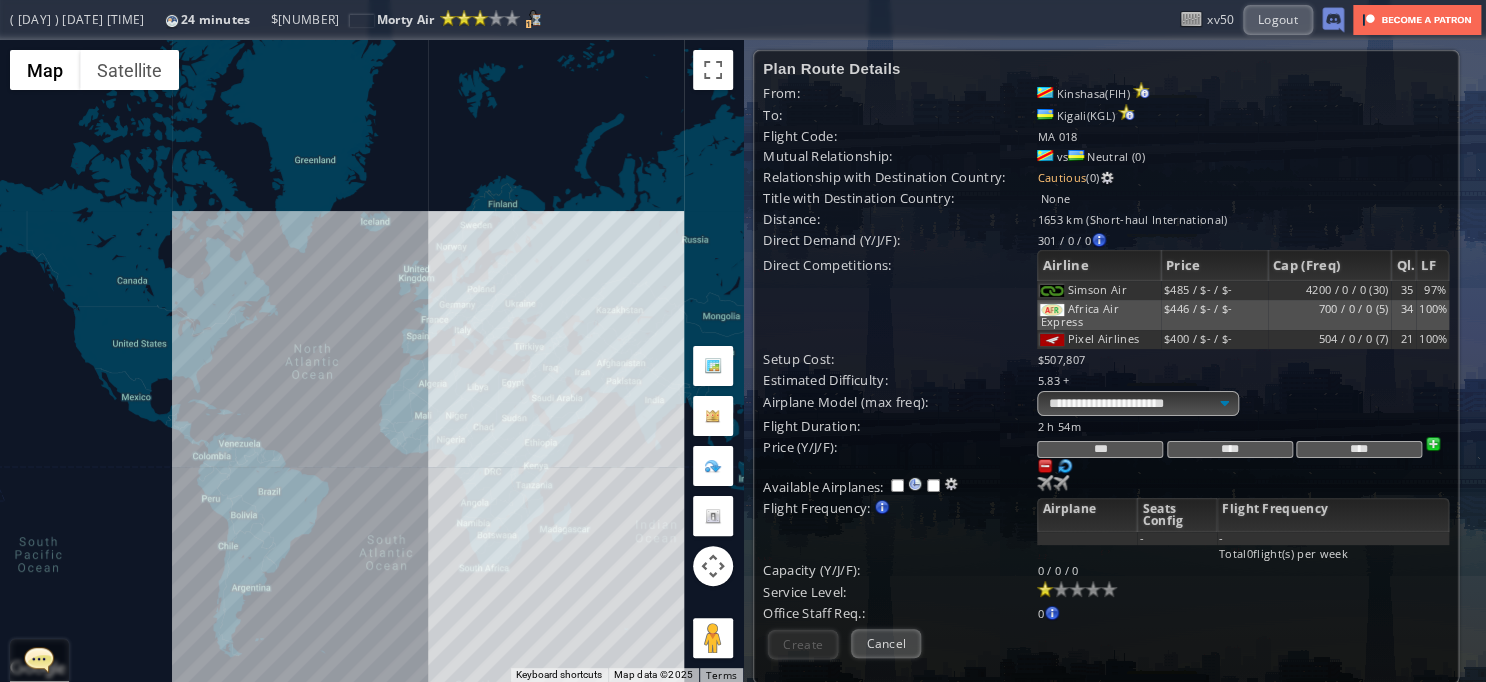 drag, startPoint x: 418, startPoint y: 363, endPoint x: 503, endPoint y: 474, distance: 139.807 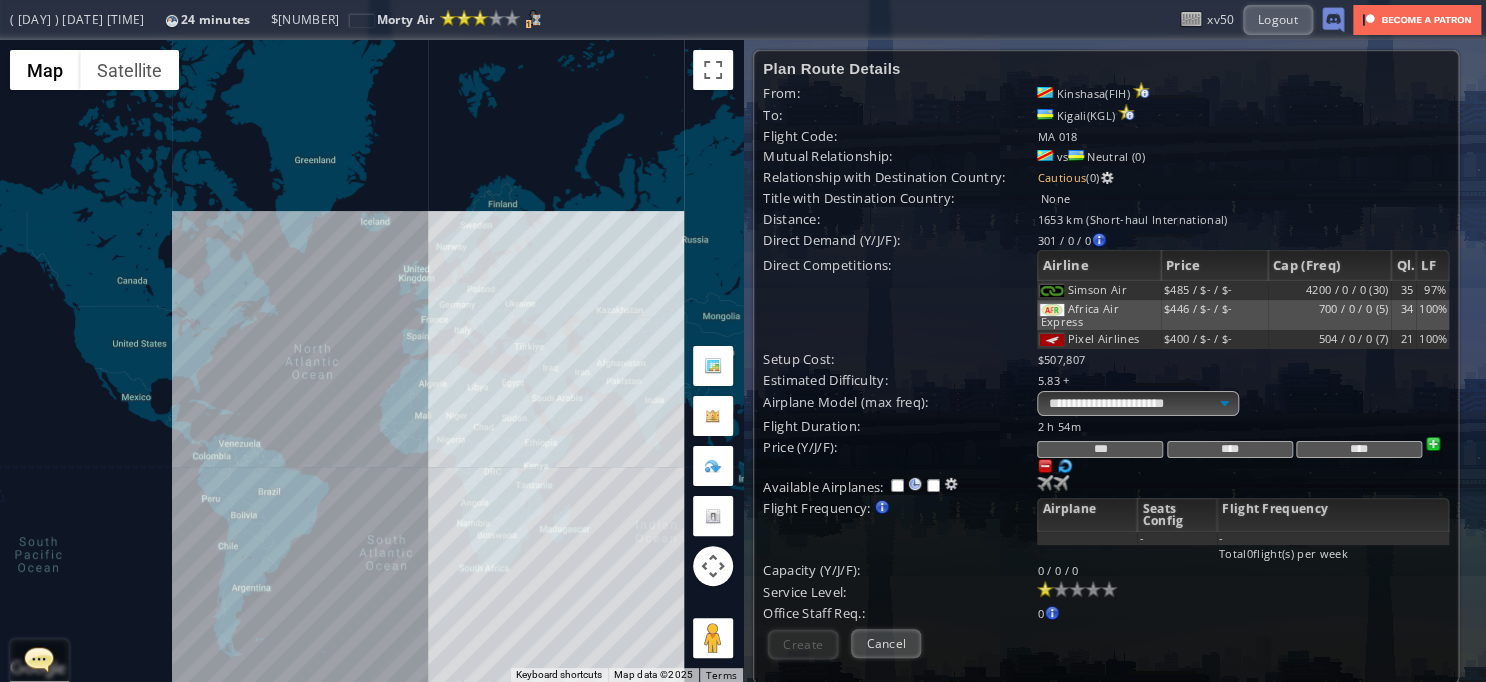 click on "To navigate, press the arrow keys." at bounding box center (371, 361) 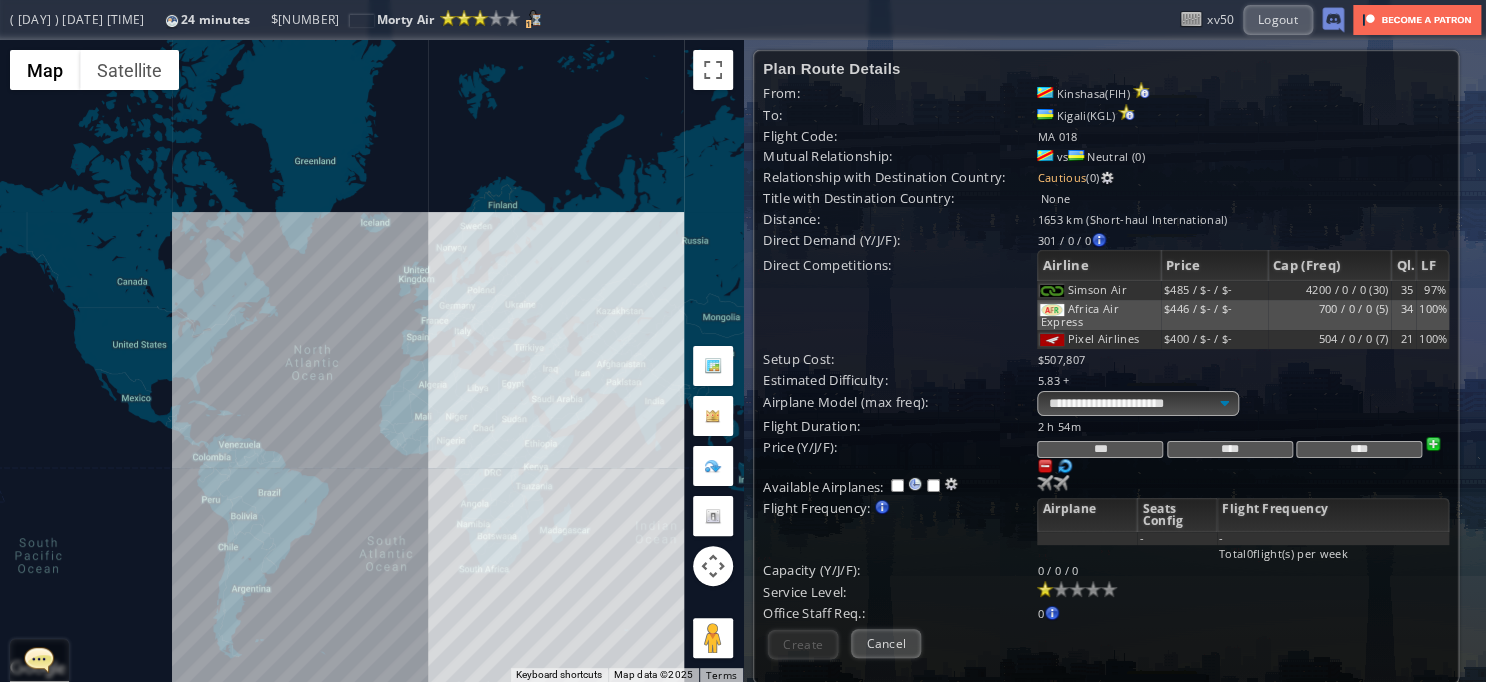 click at bounding box center (1045, 466) 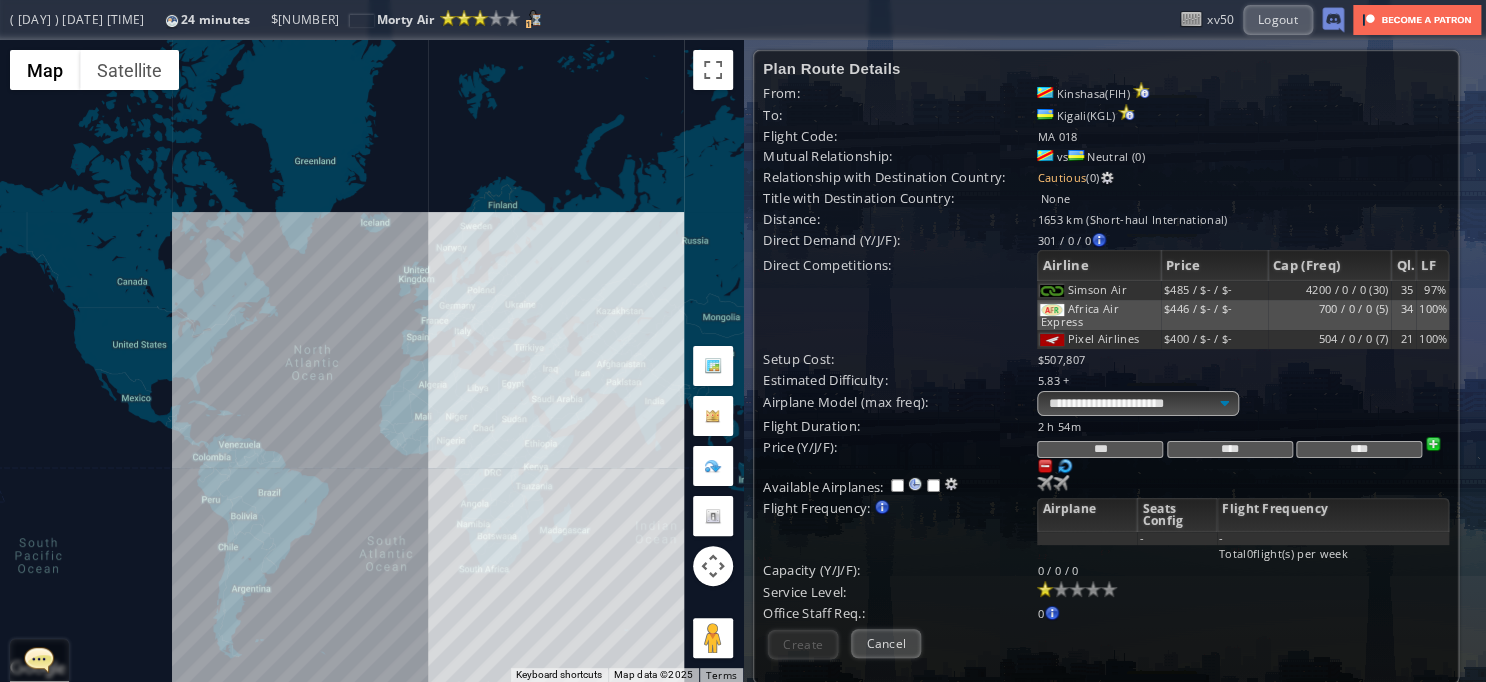 click at bounding box center [1045, 466] 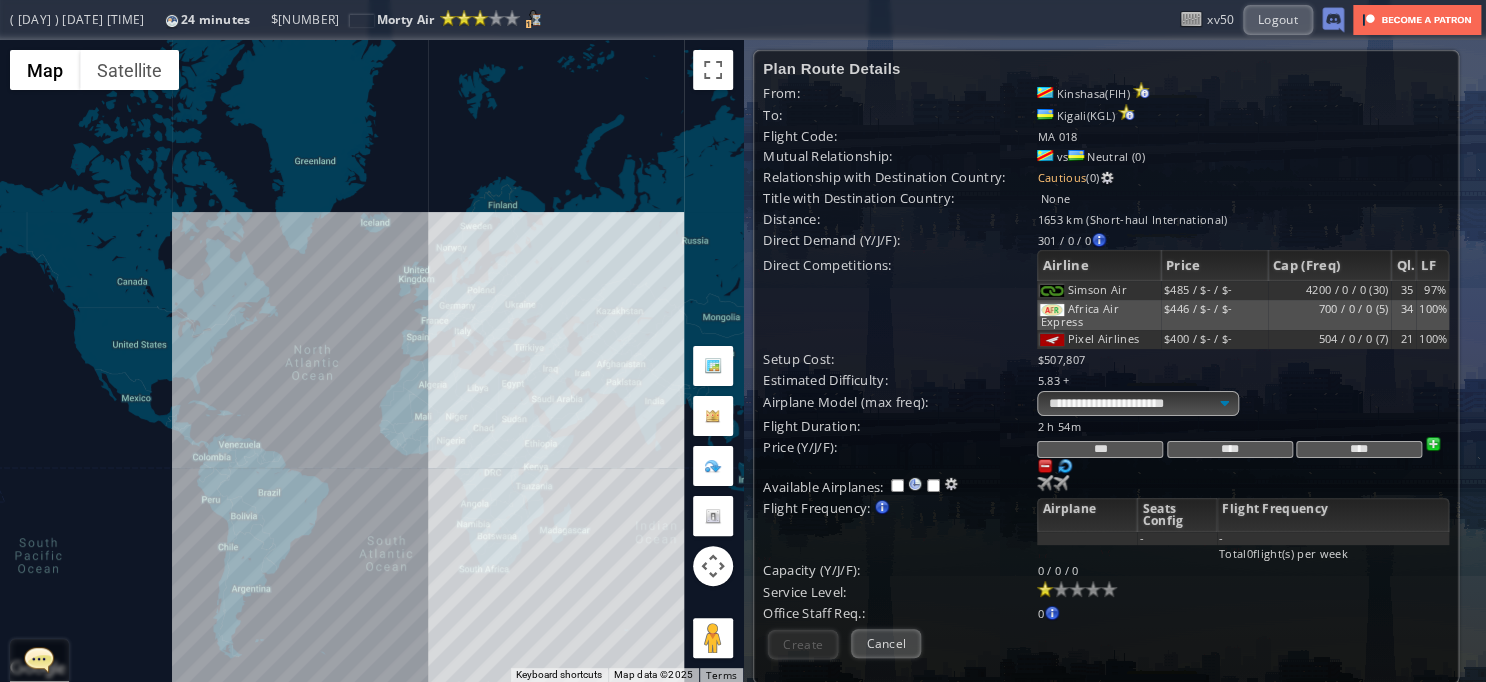 click at bounding box center (1045, 466) 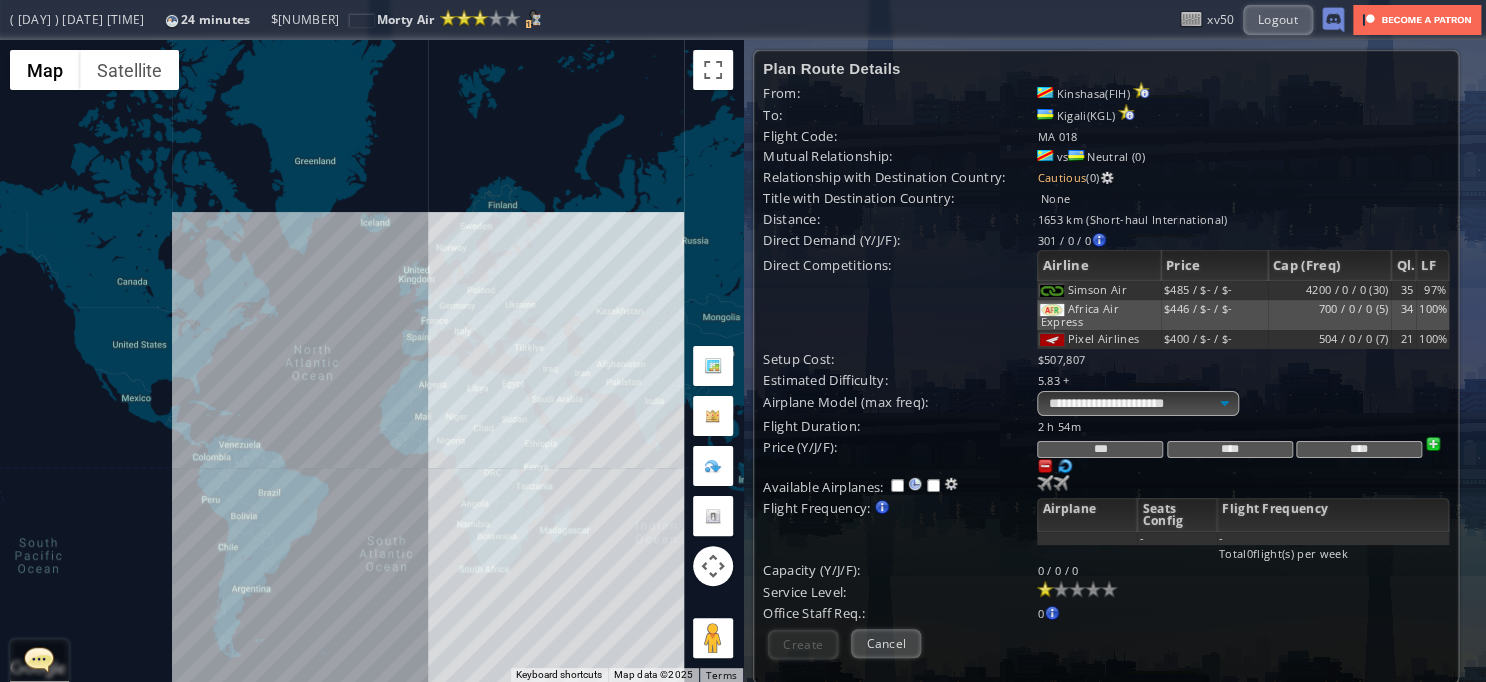 click at bounding box center [1045, 466] 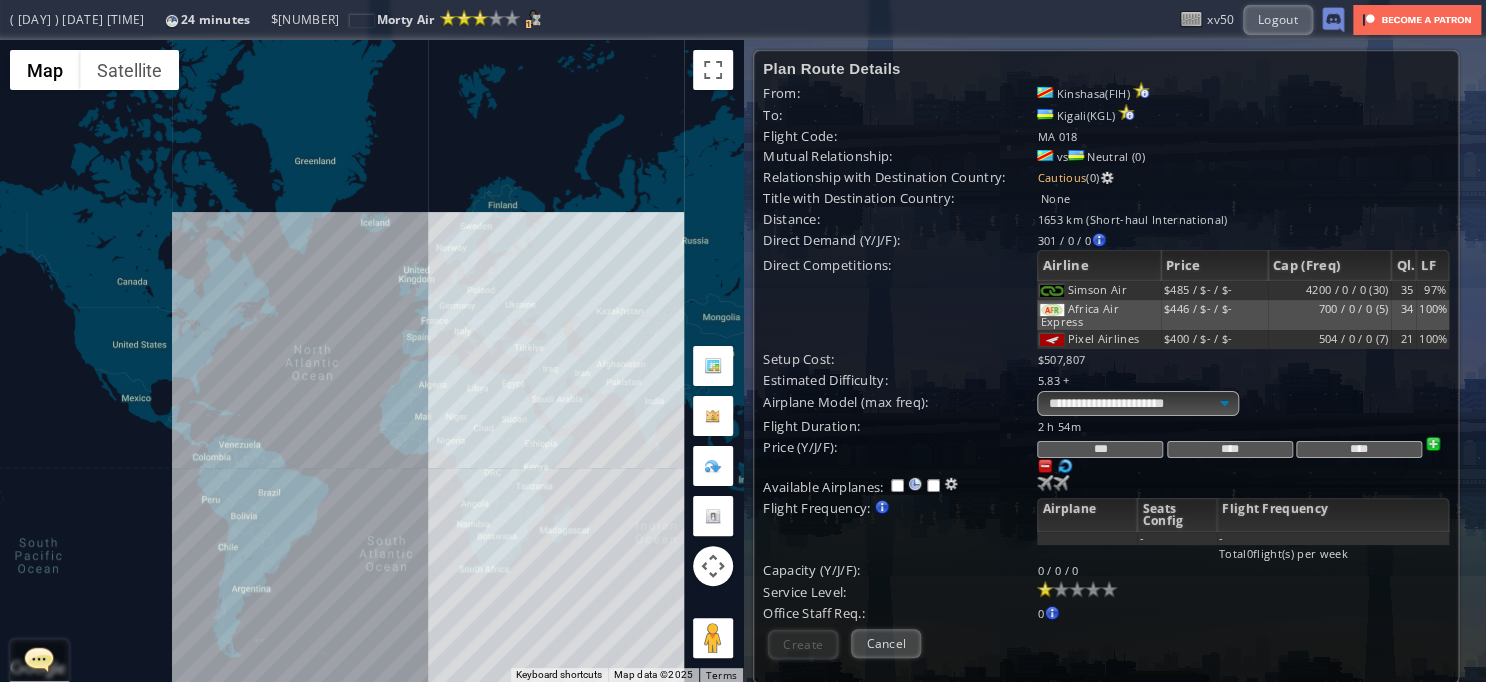 click at bounding box center [1045, 466] 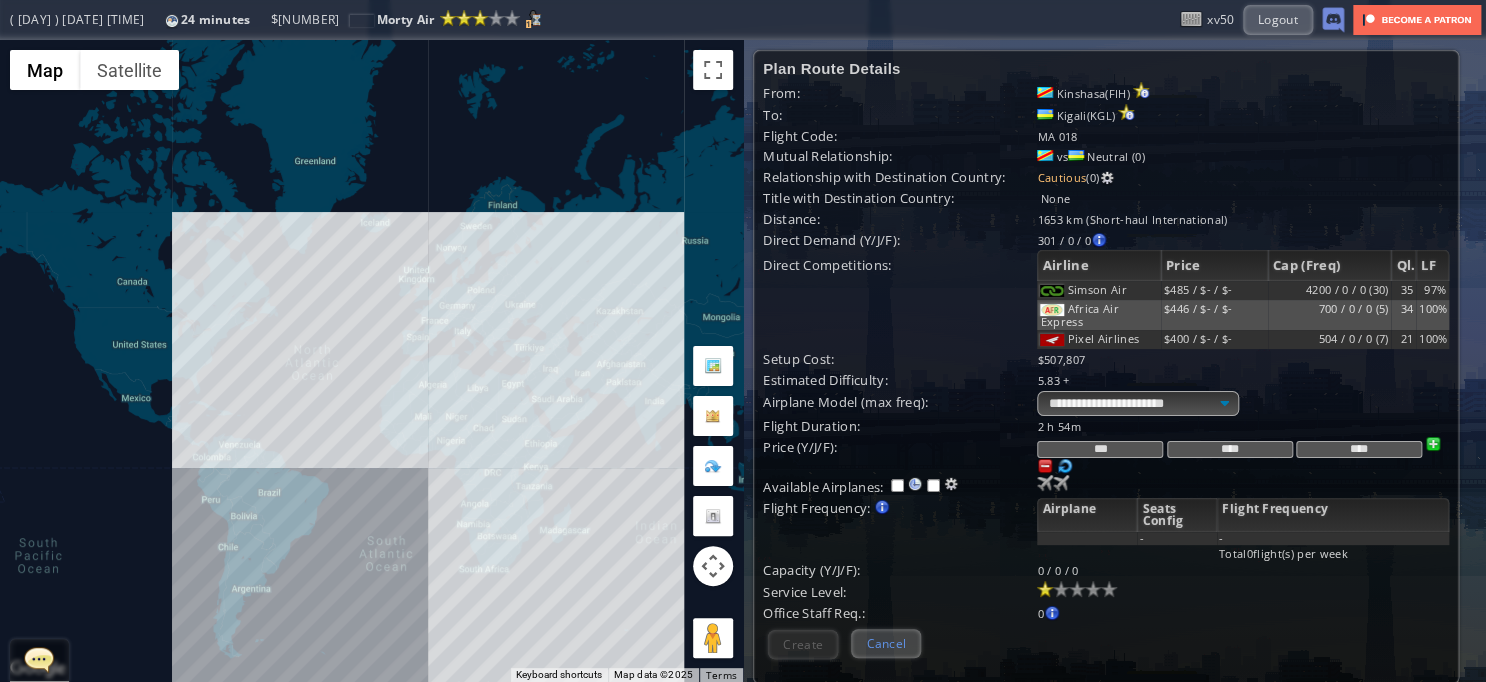 click on "Cancel" at bounding box center (886, 643) 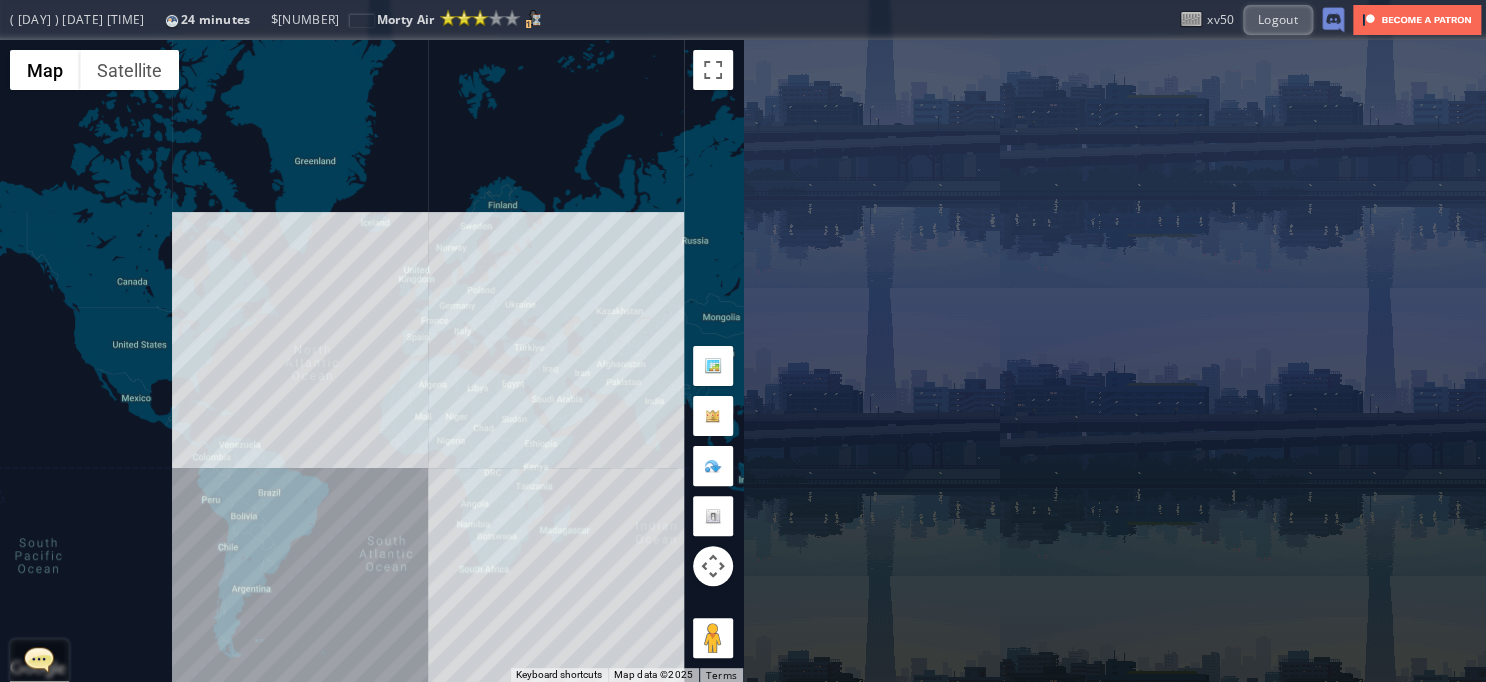 click on "To navigate, press the arrow keys." at bounding box center (371, 361) 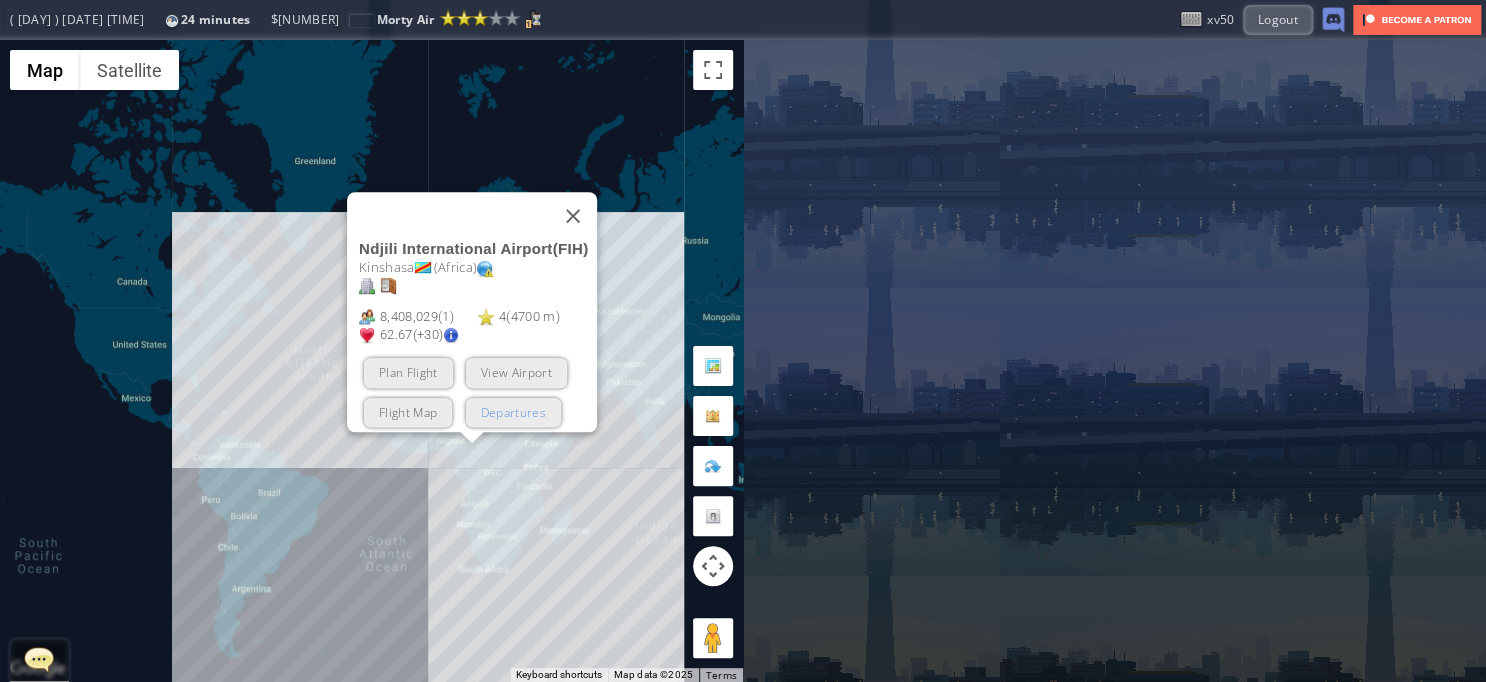 click on "Departures" at bounding box center (512, 412) 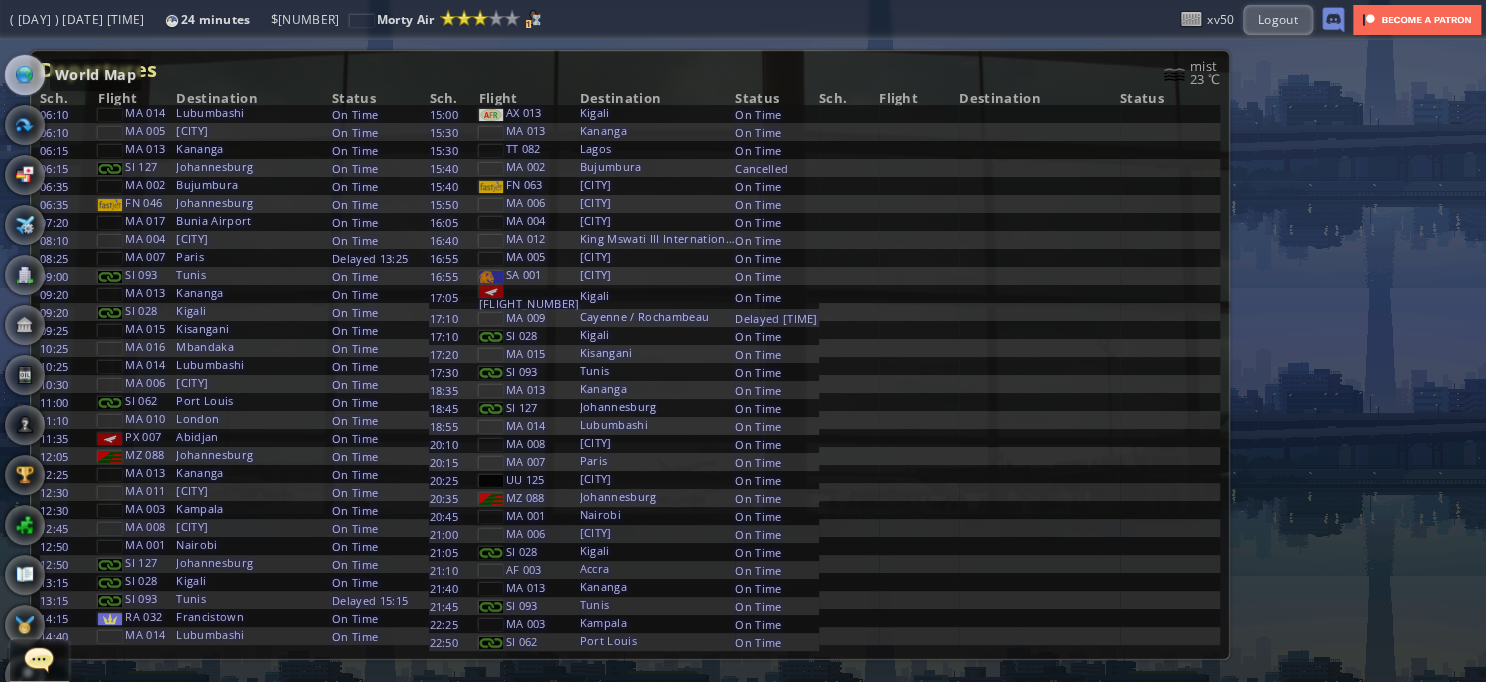 click at bounding box center [25, 75] 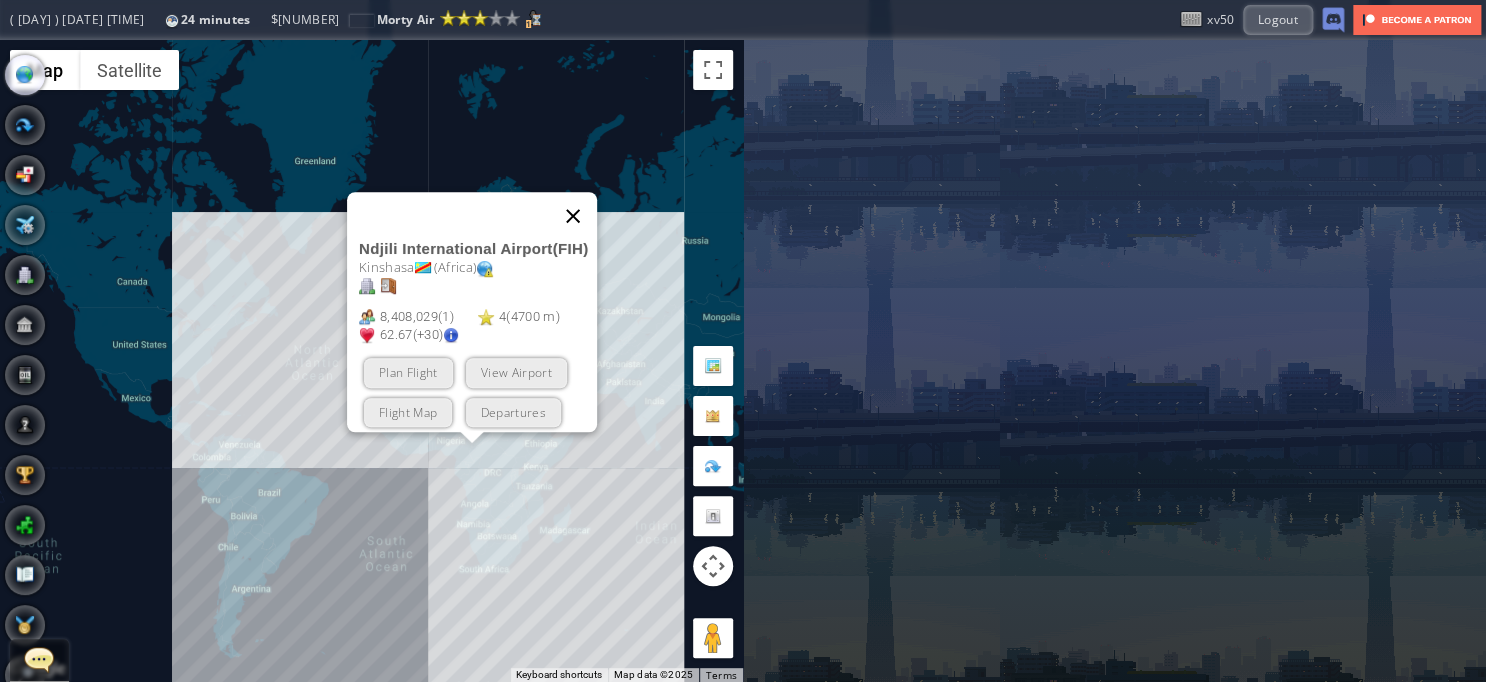 click at bounding box center (573, 216) 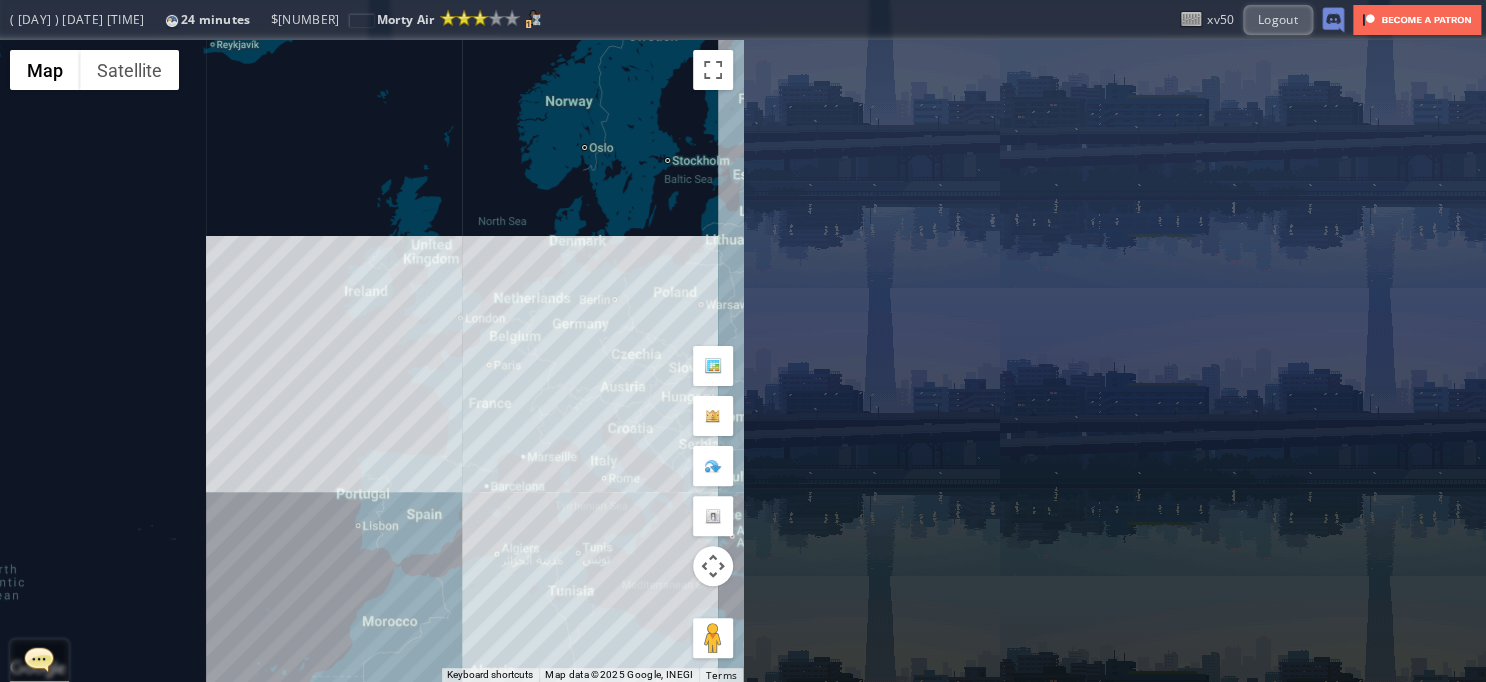 click on "To navigate, press the arrow keys." at bounding box center [371, 361] 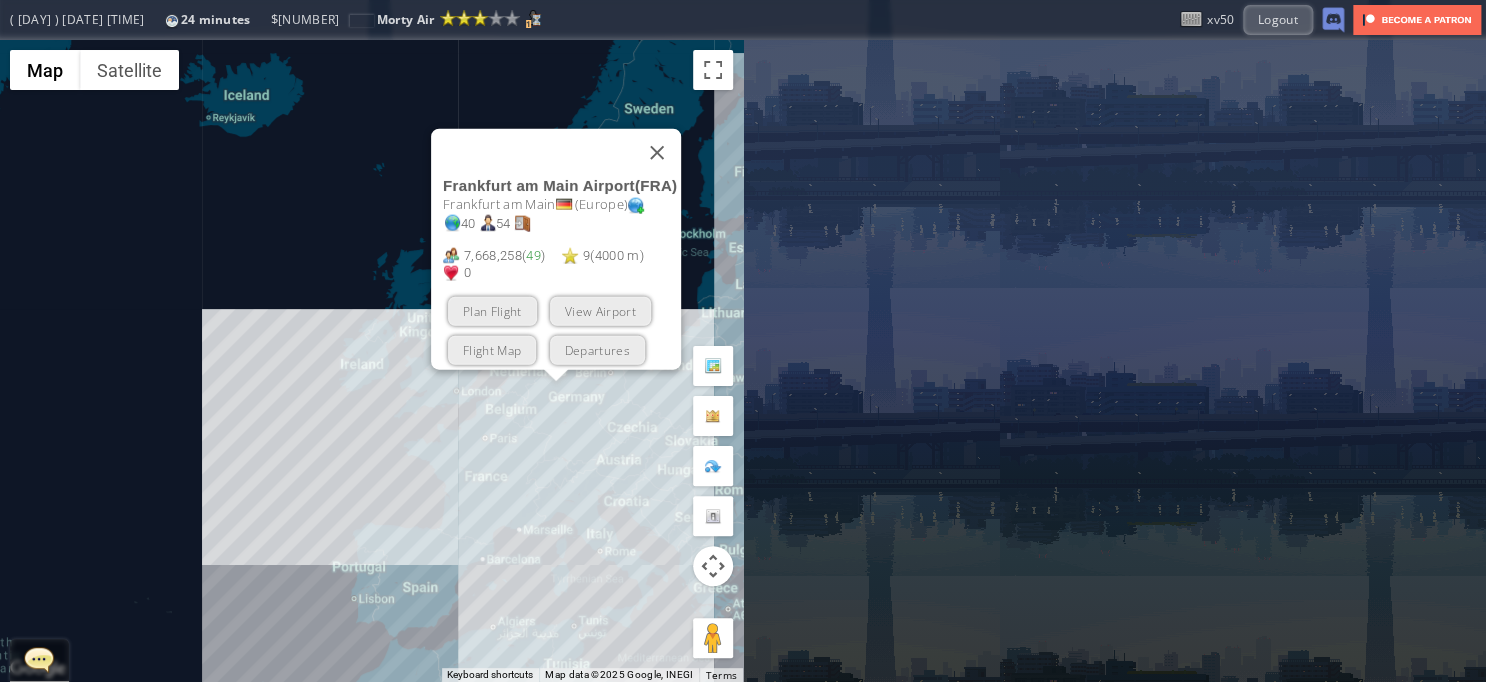 click on "Plan Flight" at bounding box center [492, 311] 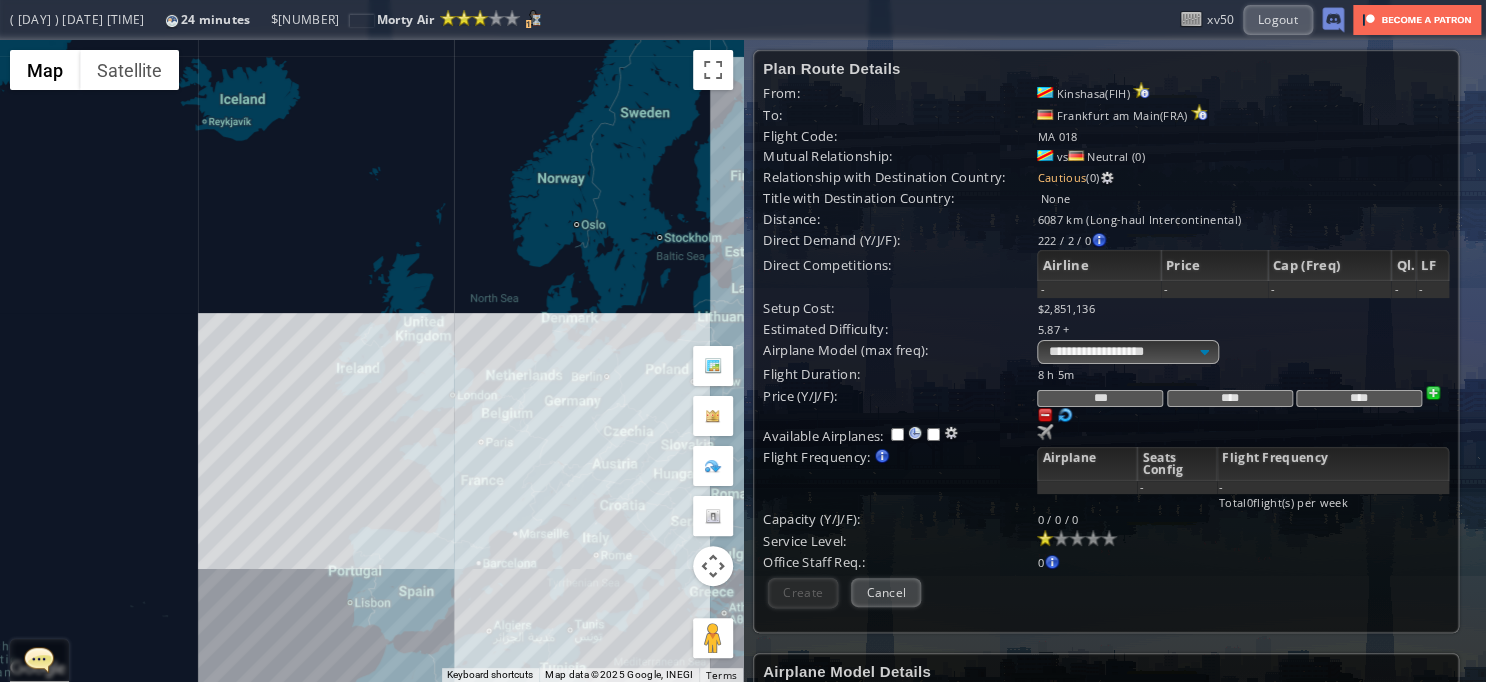 click on "To navigate, press the arrow keys." at bounding box center [371, 361] 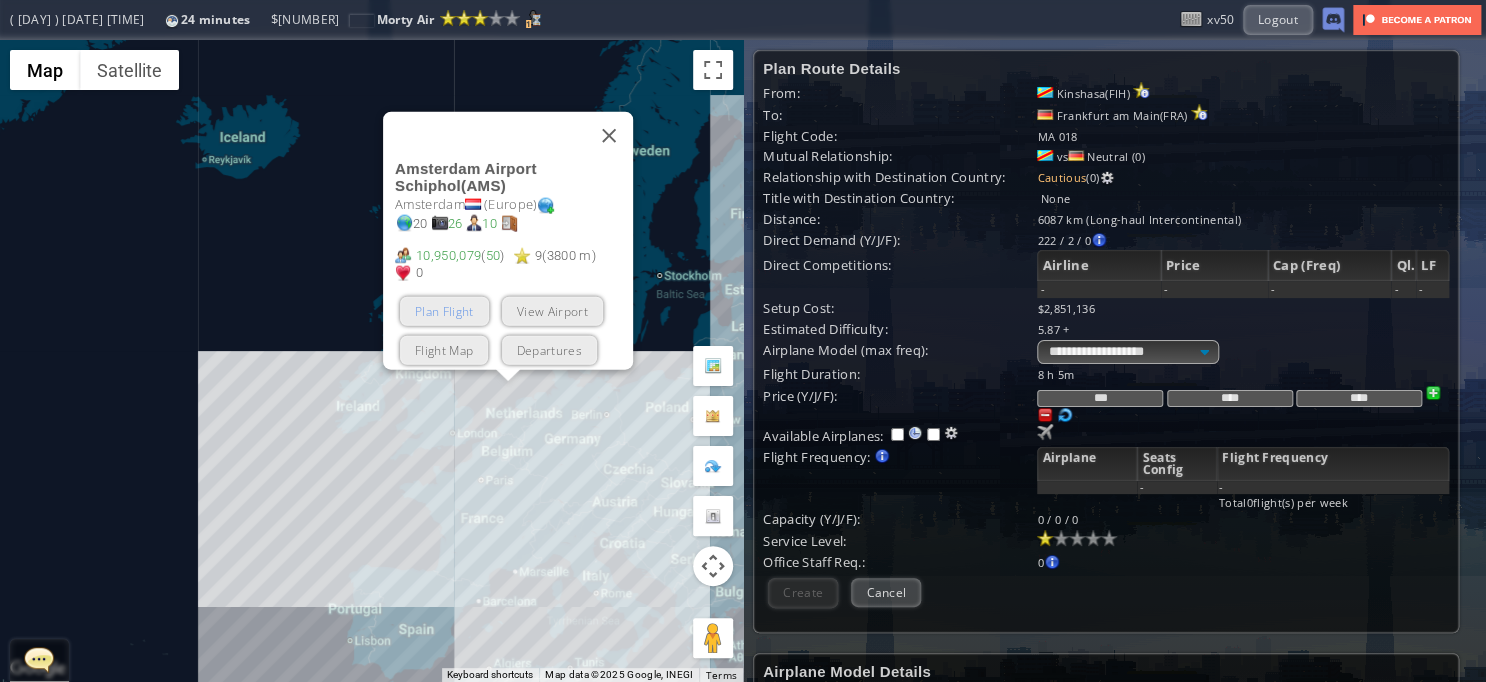 click on "Plan Flight" at bounding box center [444, 311] 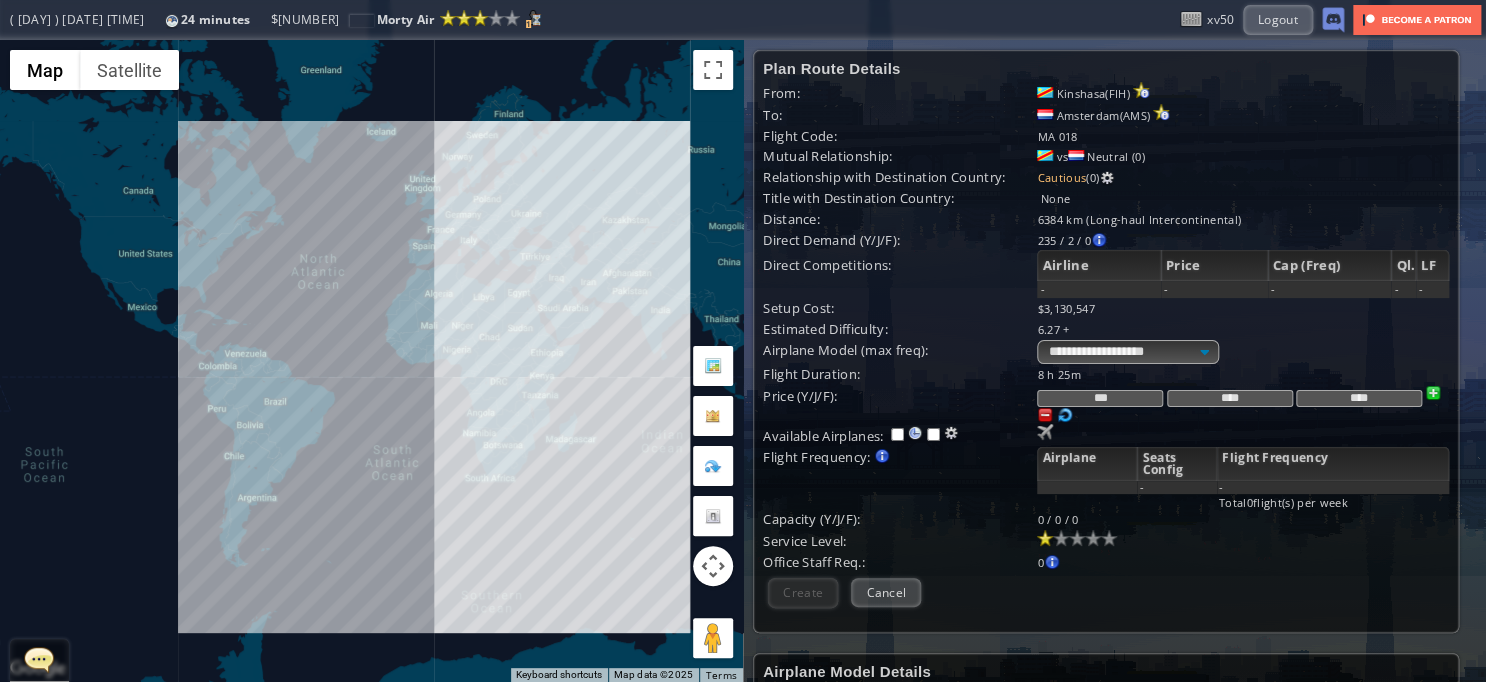 drag, startPoint x: 600, startPoint y: 539, endPoint x: 512, endPoint y: 359, distance: 200.35968 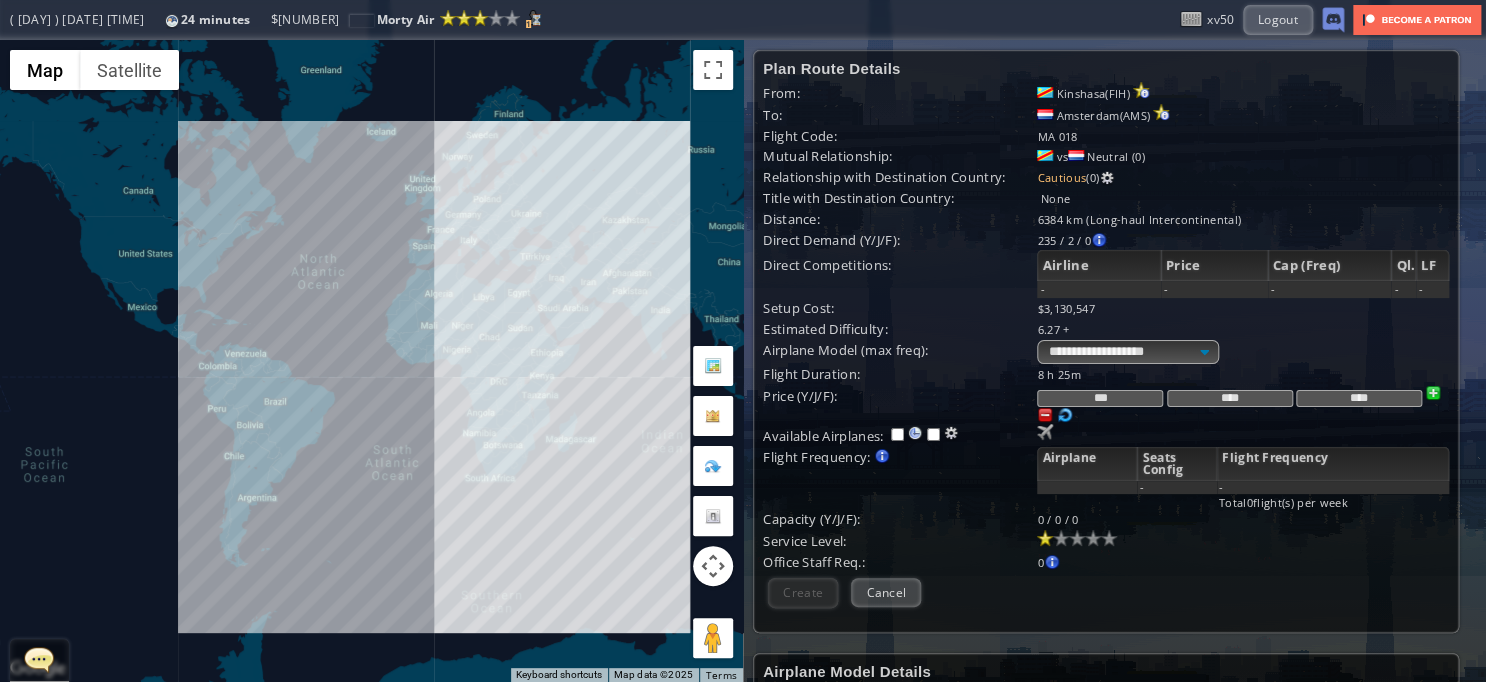 click on "To navigate, press the arrow keys." at bounding box center (371, 361) 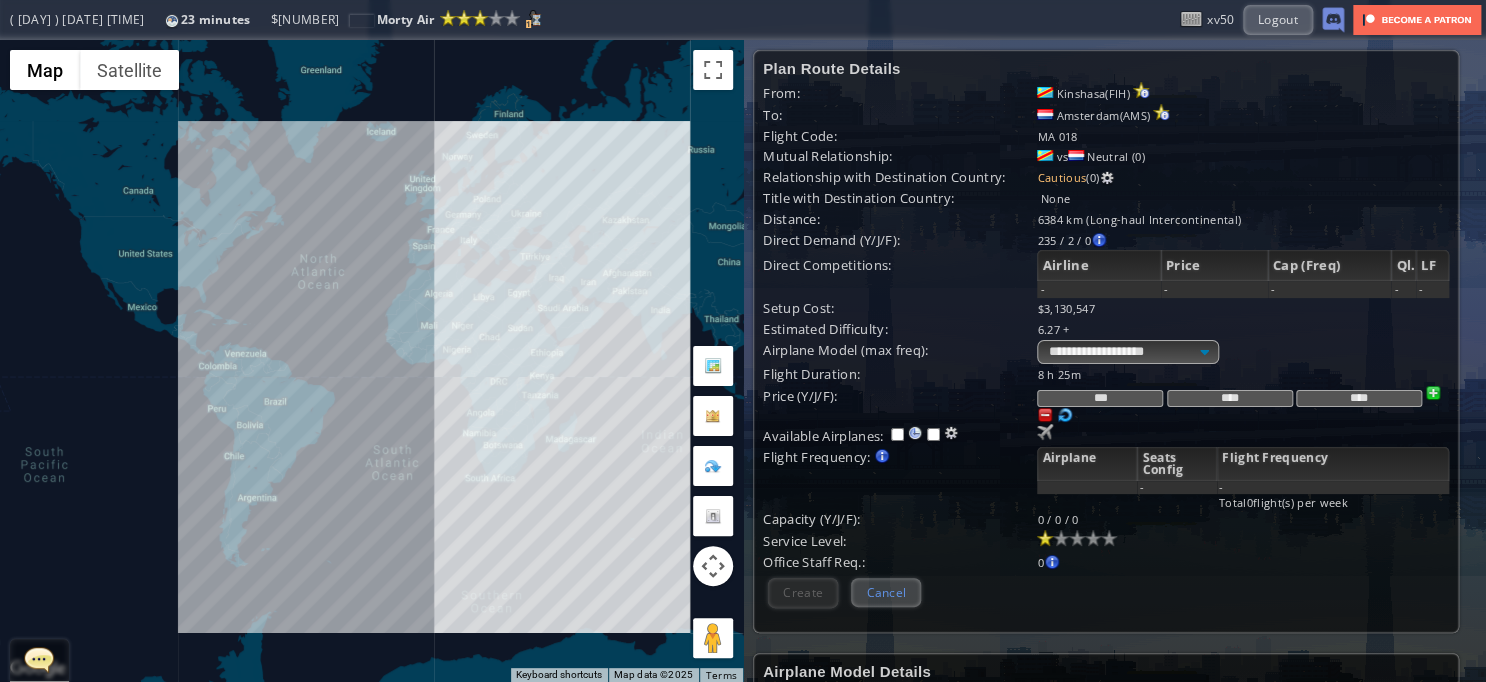 click on "Cancel" at bounding box center (886, 592) 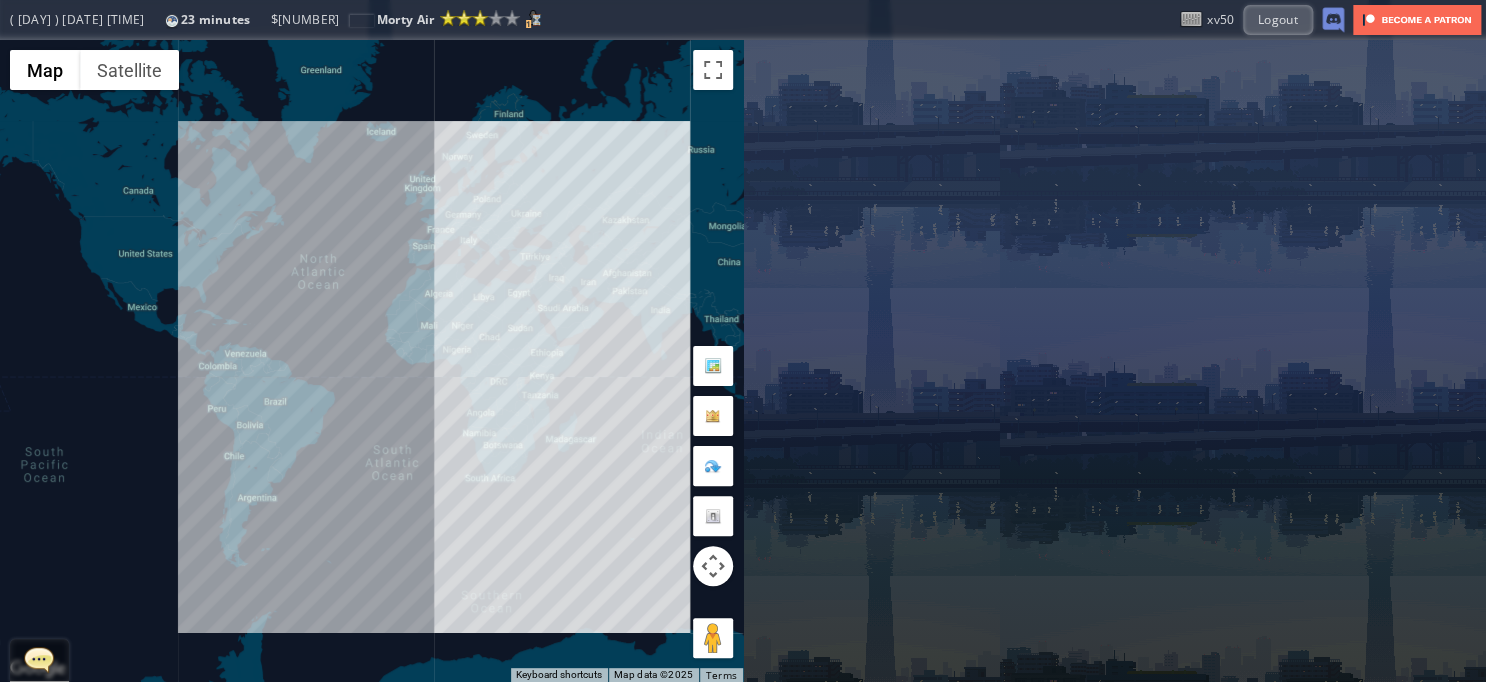 click on "To navigate, press the arrow keys." at bounding box center (371, 361) 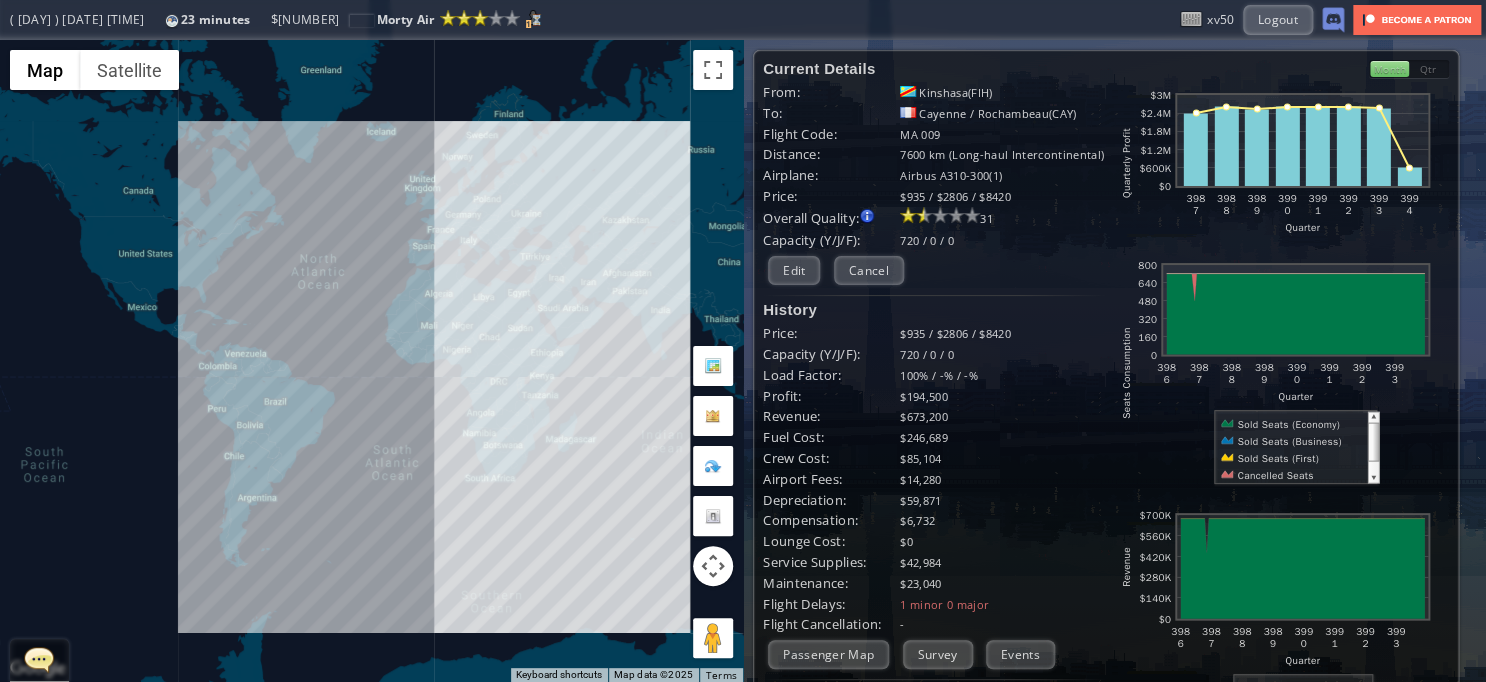 click on "Passenger Map" at bounding box center (828, 654) 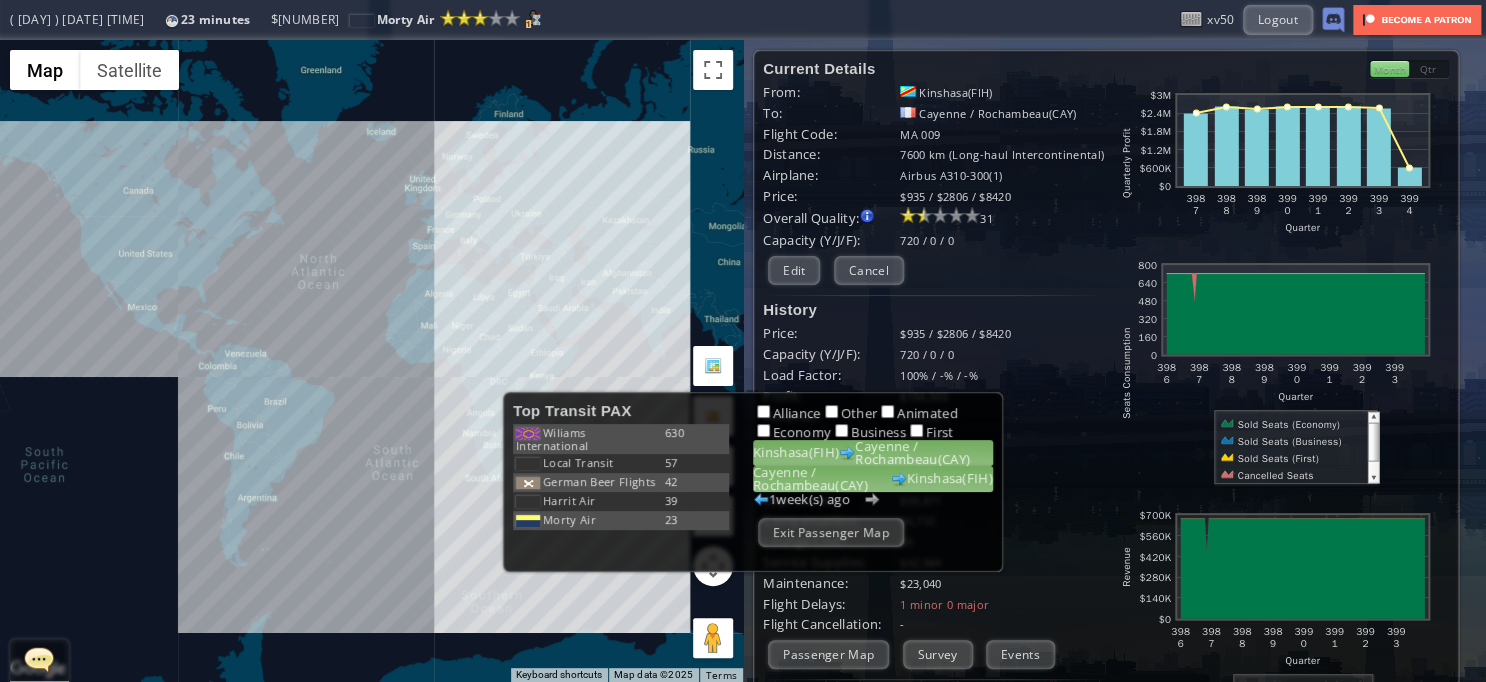 click on "Cayenne / Rochambeau(CAY) Kinshasa(FIH)" at bounding box center [873, 479] 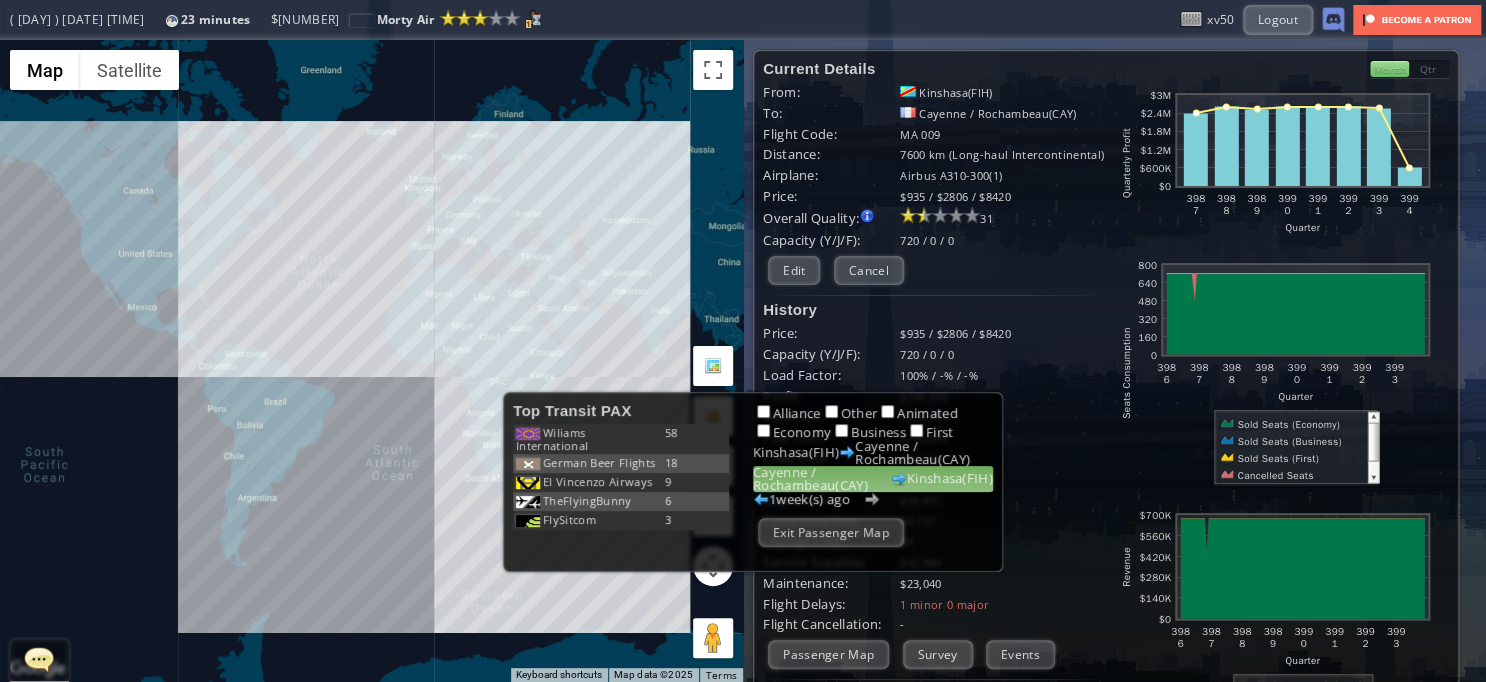 drag, startPoint x: 824, startPoint y: 543, endPoint x: 603, endPoint y: 367, distance: 282.519 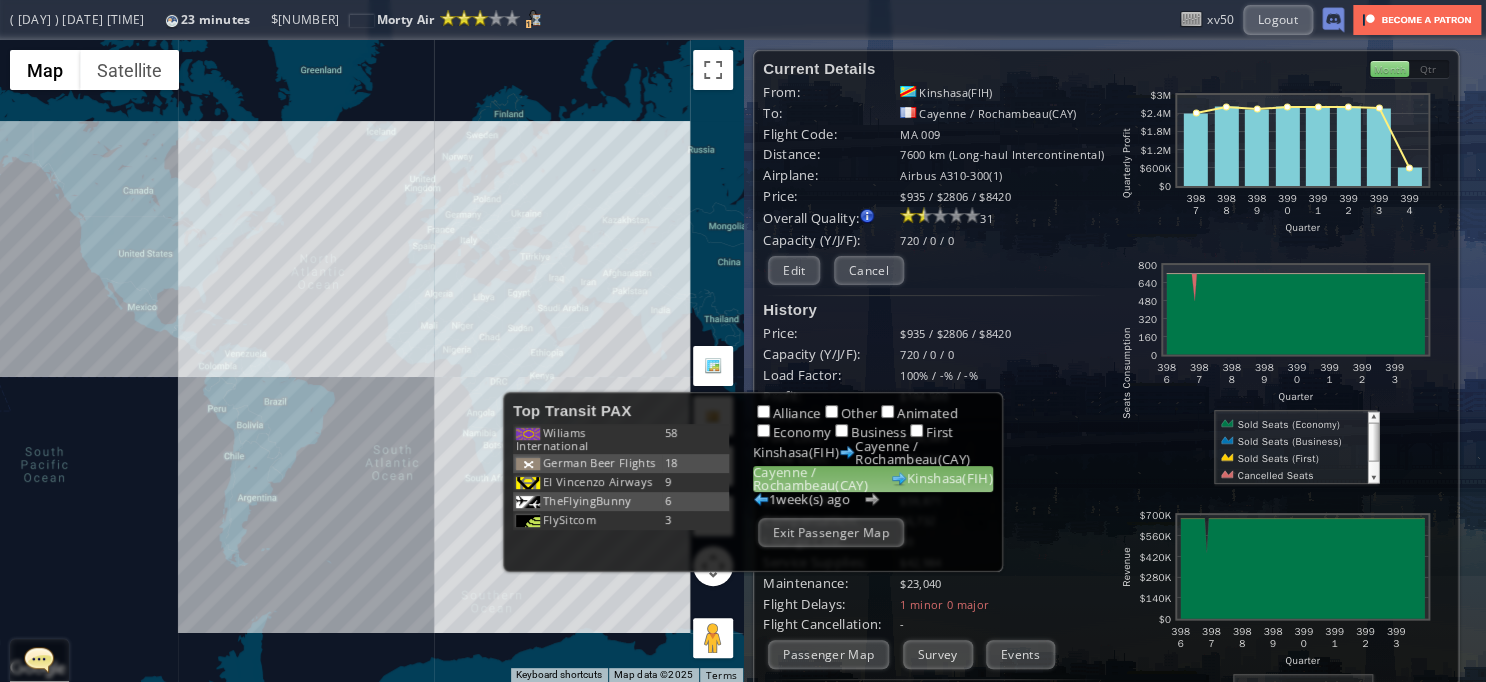 click on "Exit Passenger Map" at bounding box center [831, 532] 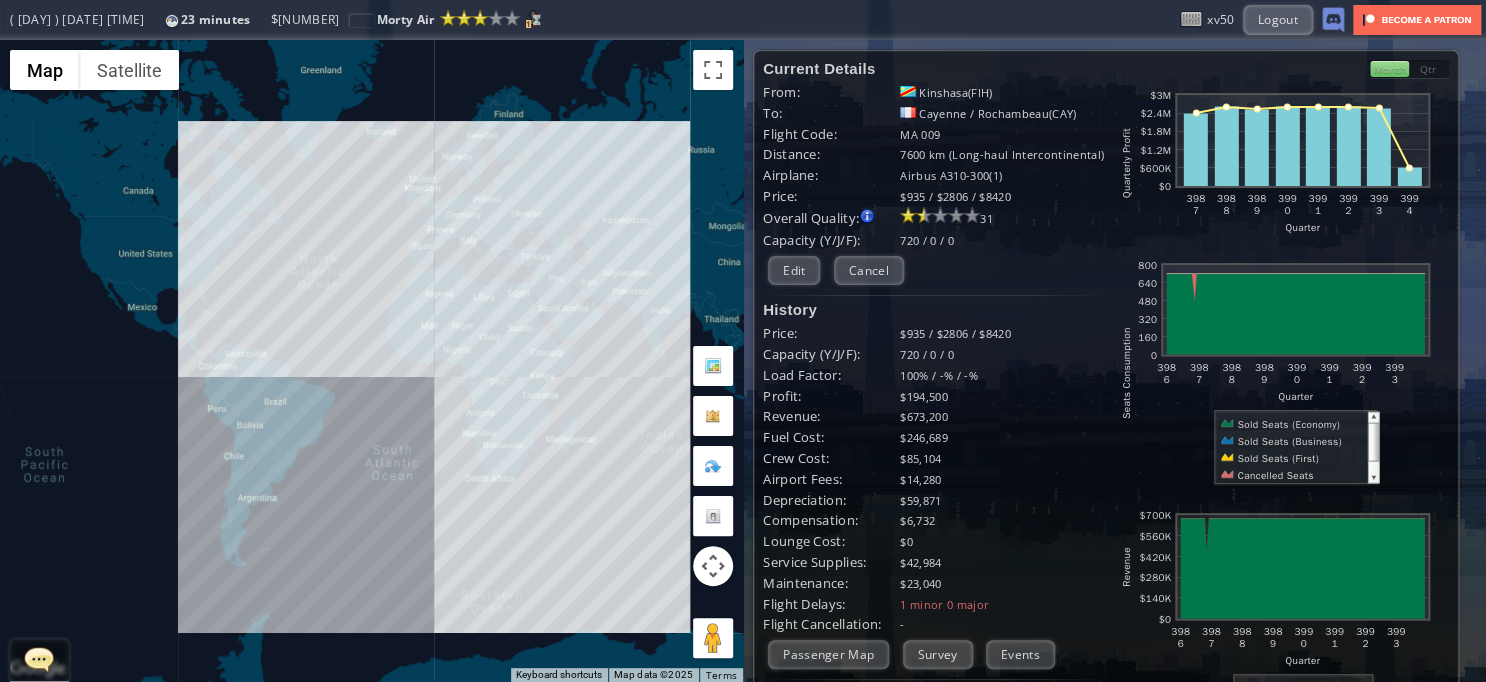 click on "To navigate, press the arrow keys." at bounding box center [371, 361] 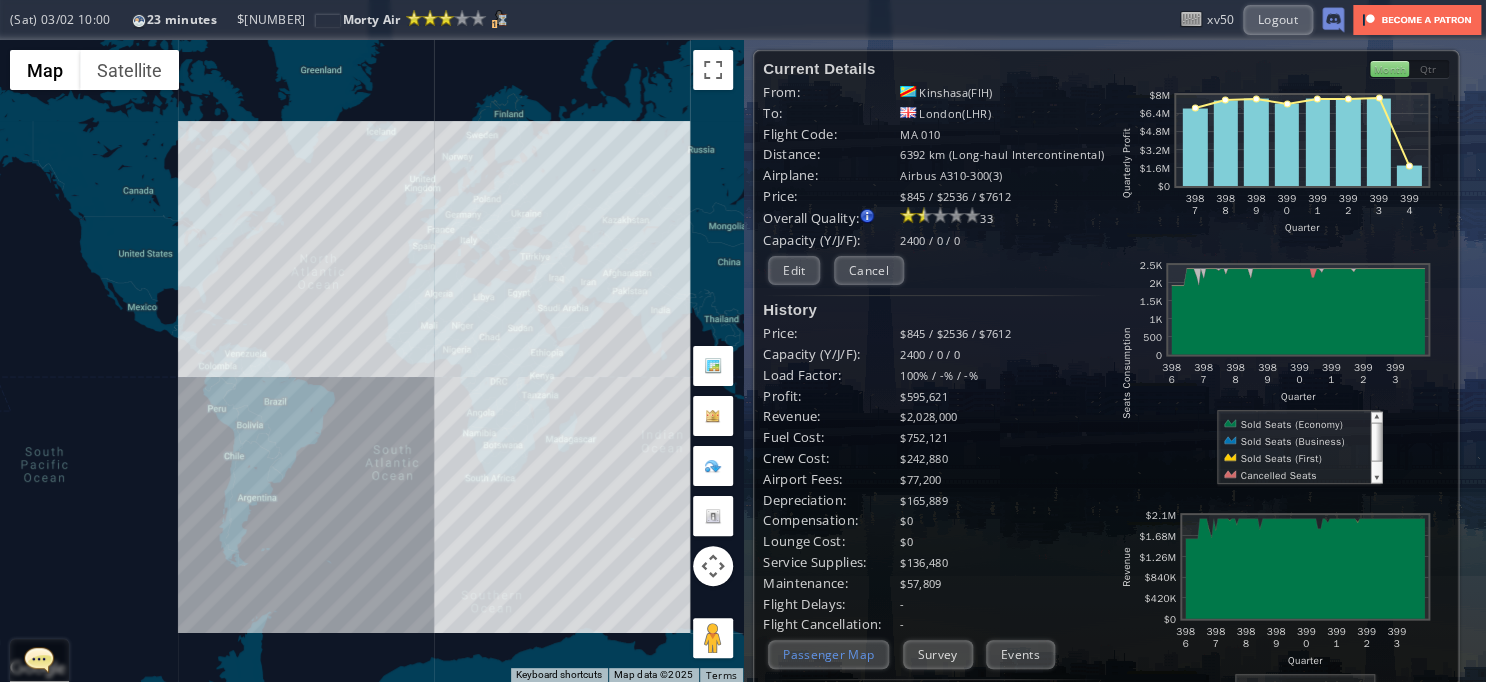 click on "Passenger Map" at bounding box center (828, 654) 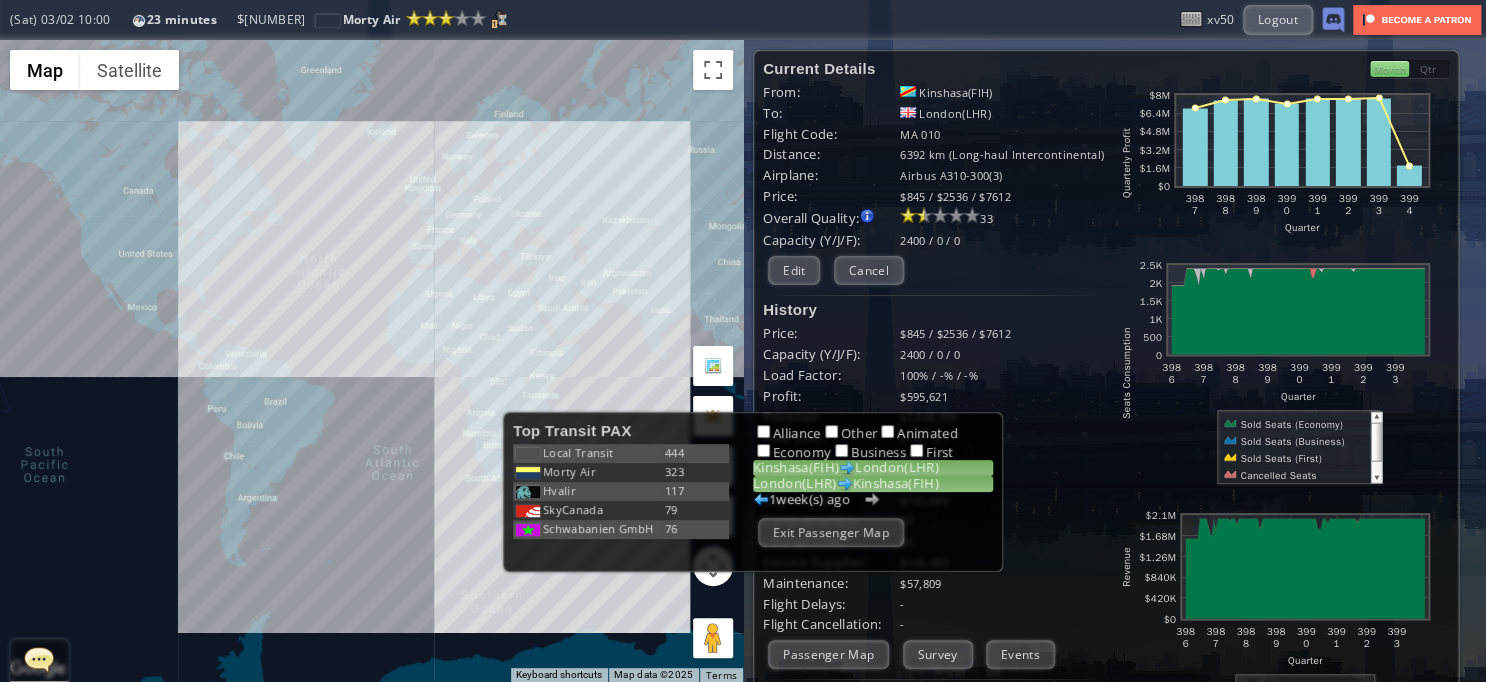 click on "London(LHR) Kinshasa(FIH)" at bounding box center (873, 484) 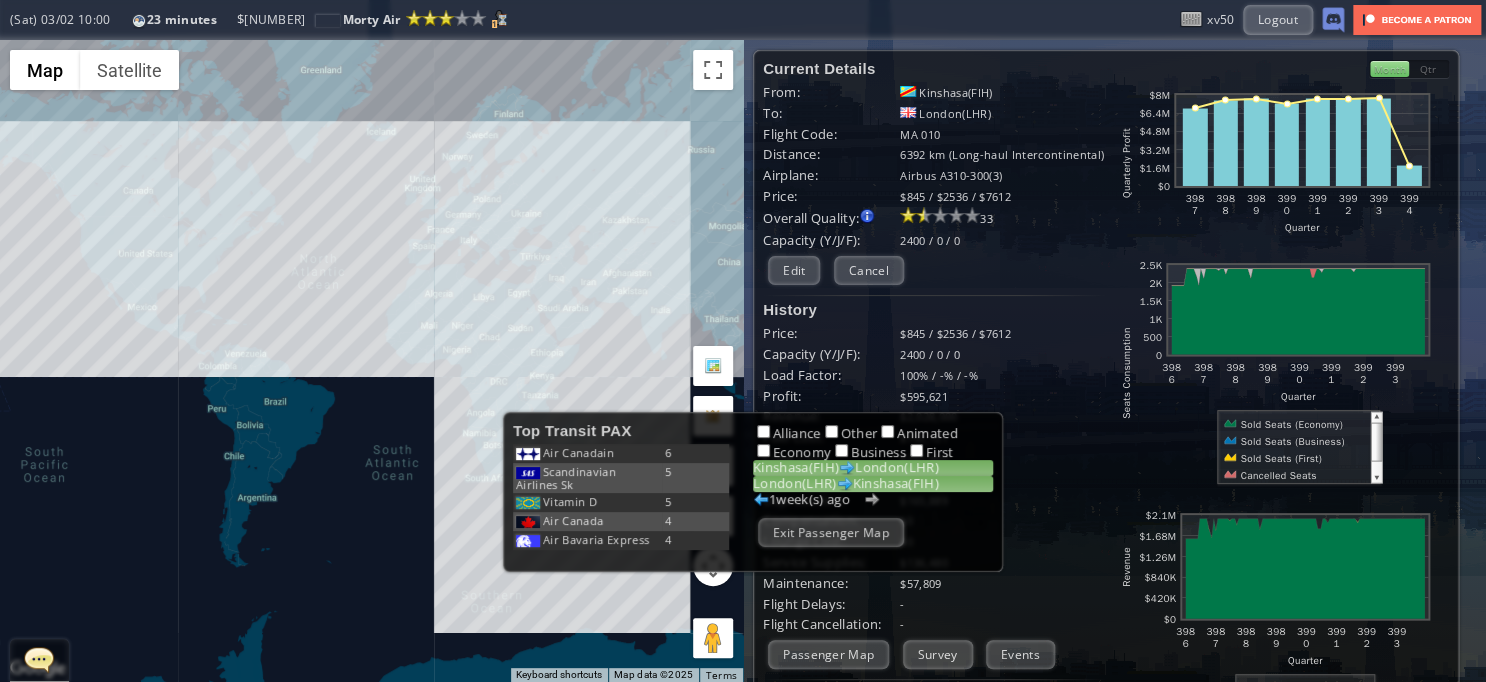 click at bounding box center (847, 468) 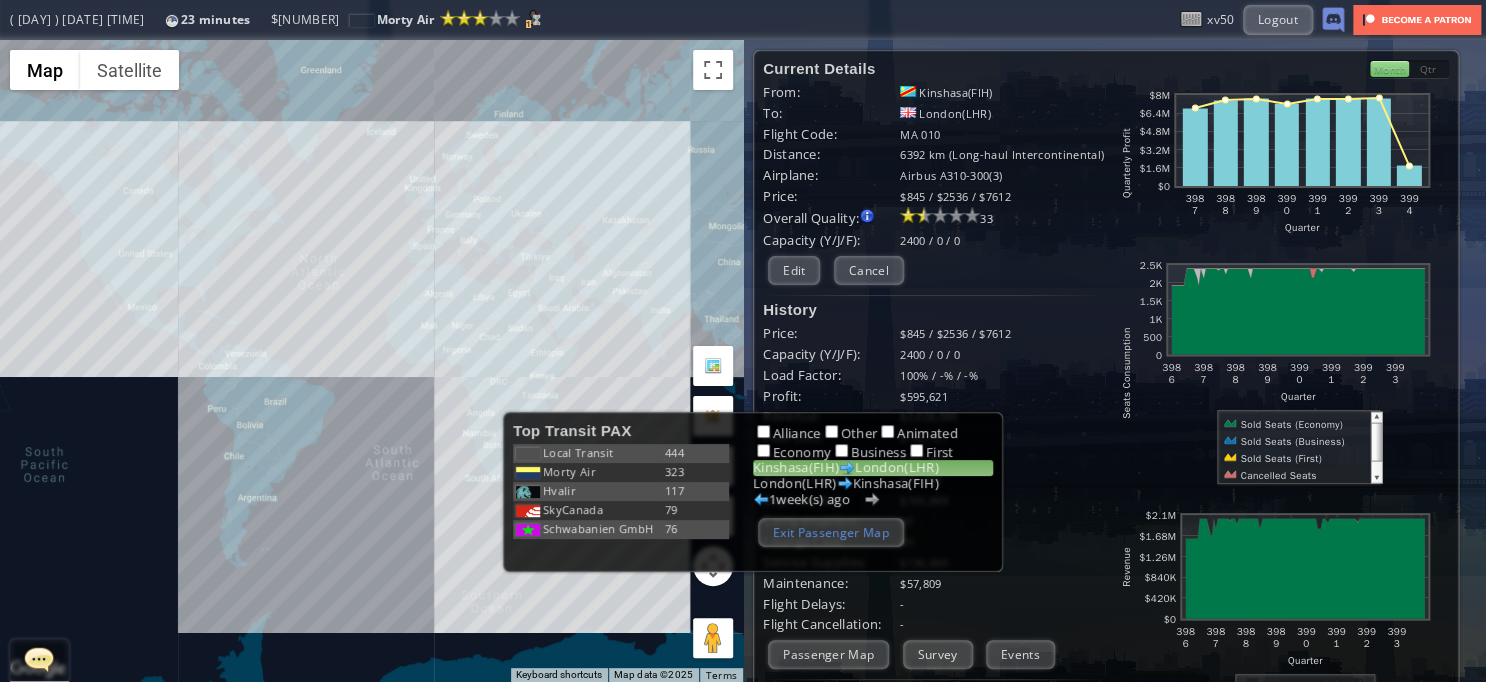 click on "Exit Passenger Map" at bounding box center [831, 532] 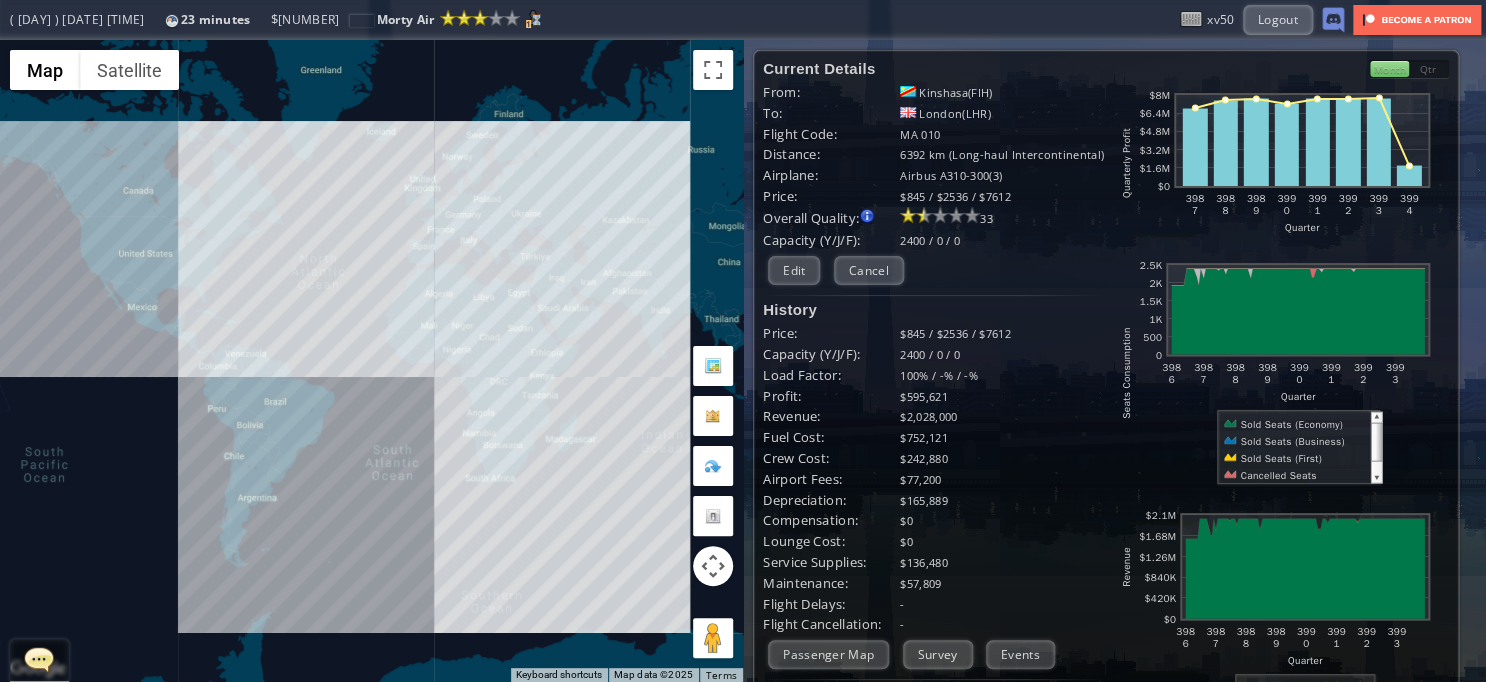 click on "To navigate, press the arrow keys." at bounding box center (371, 361) 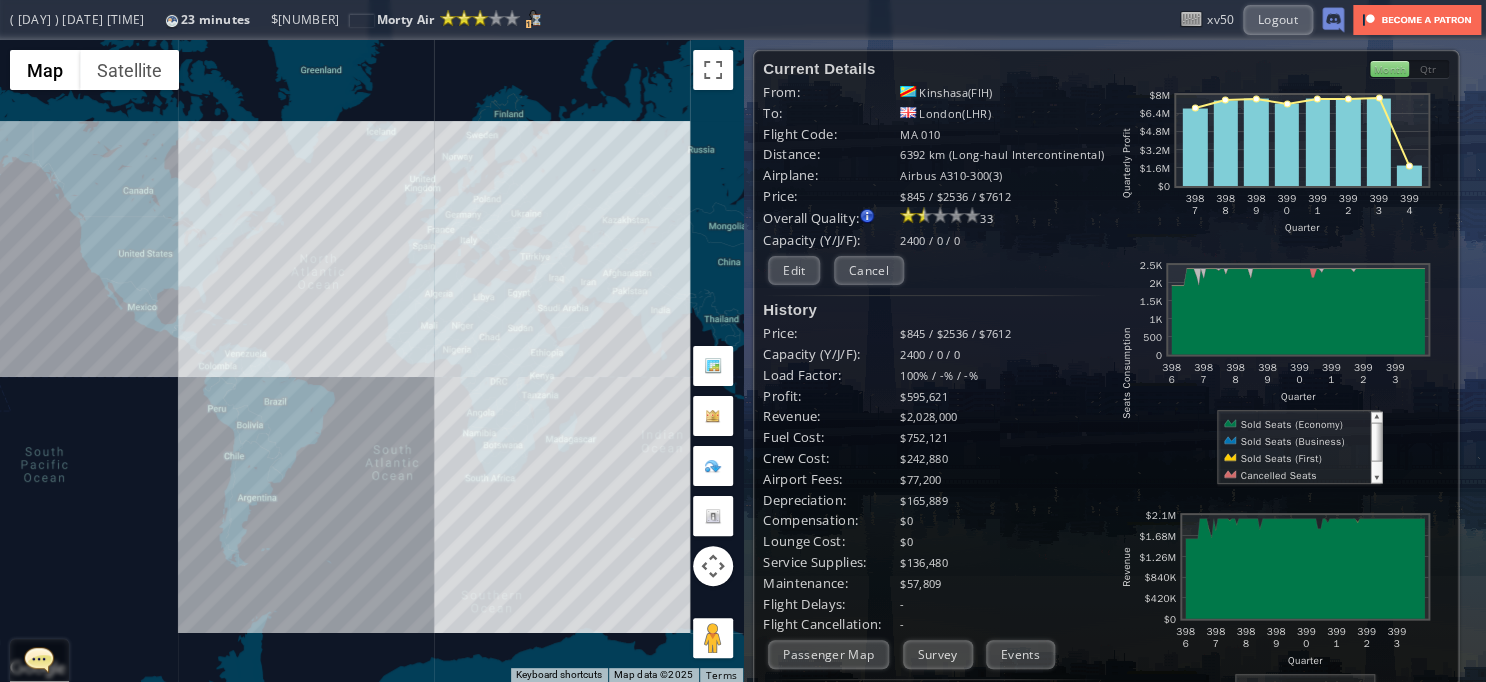 click on "To navigate, press the arrow keys." at bounding box center [371, 361] 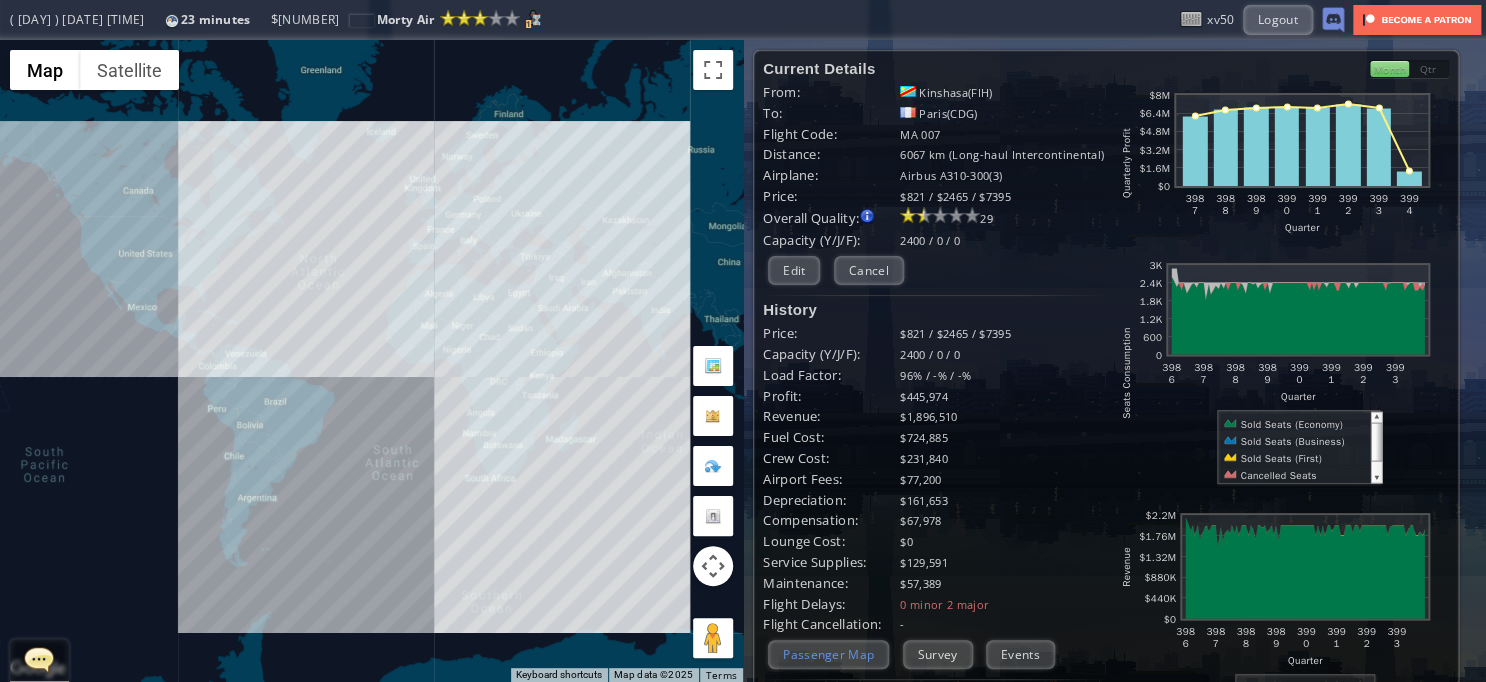 click on "Passenger Map" at bounding box center (828, 654) 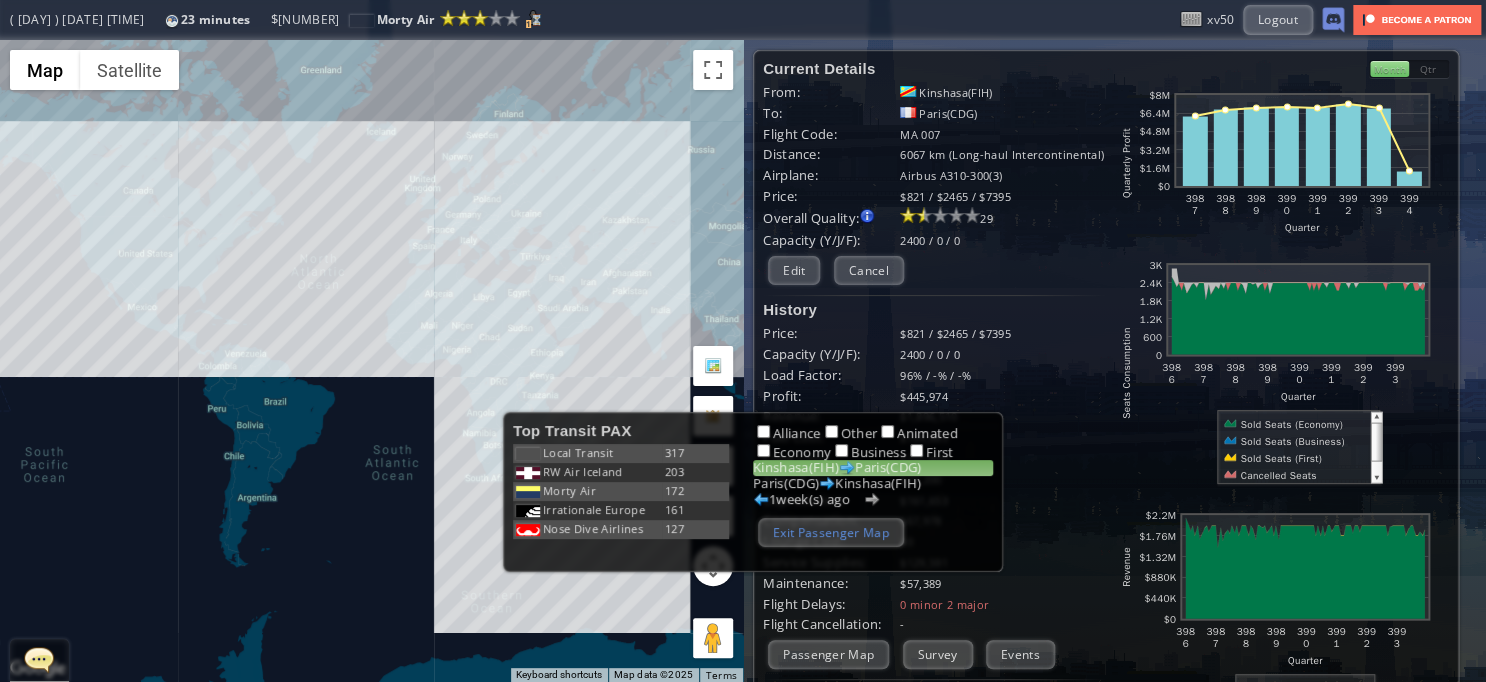 click on "Exit Passenger Map" at bounding box center [831, 532] 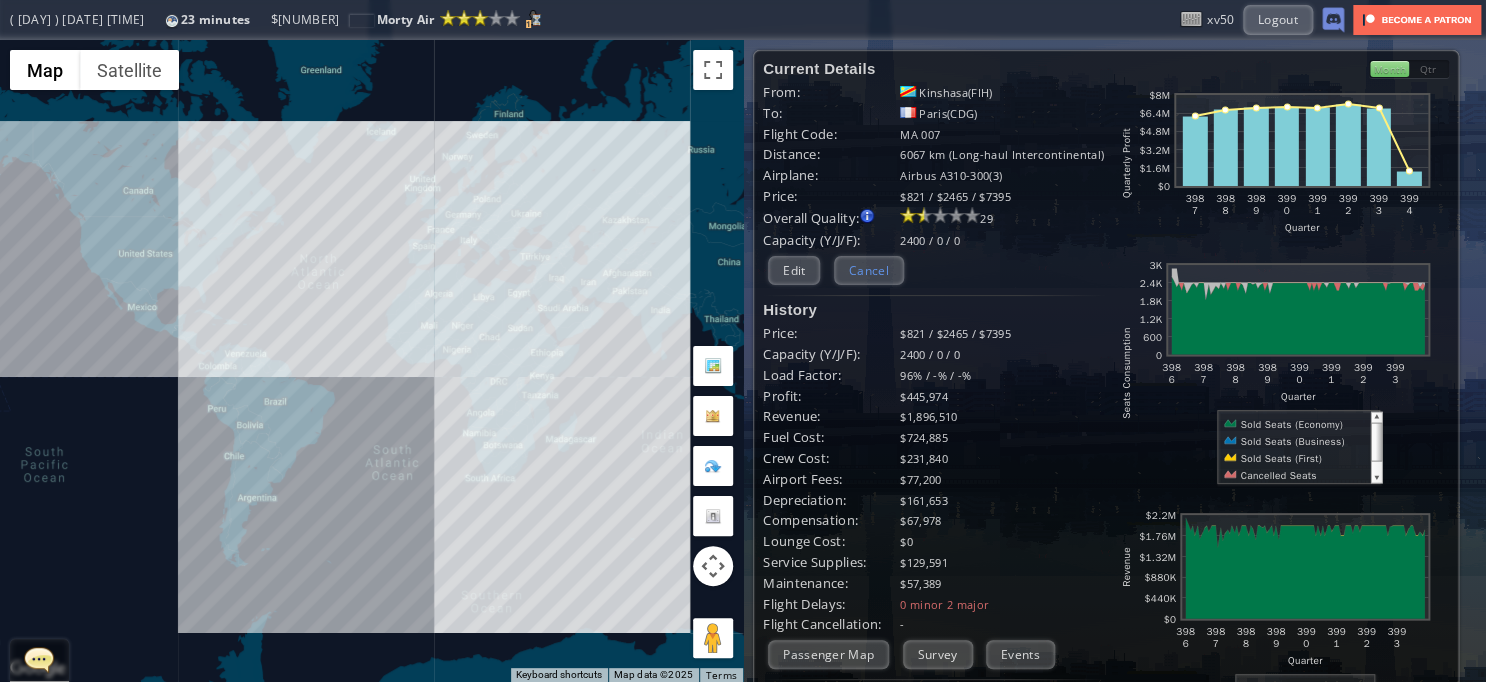 click on "Cancel" at bounding box center [869, 270] 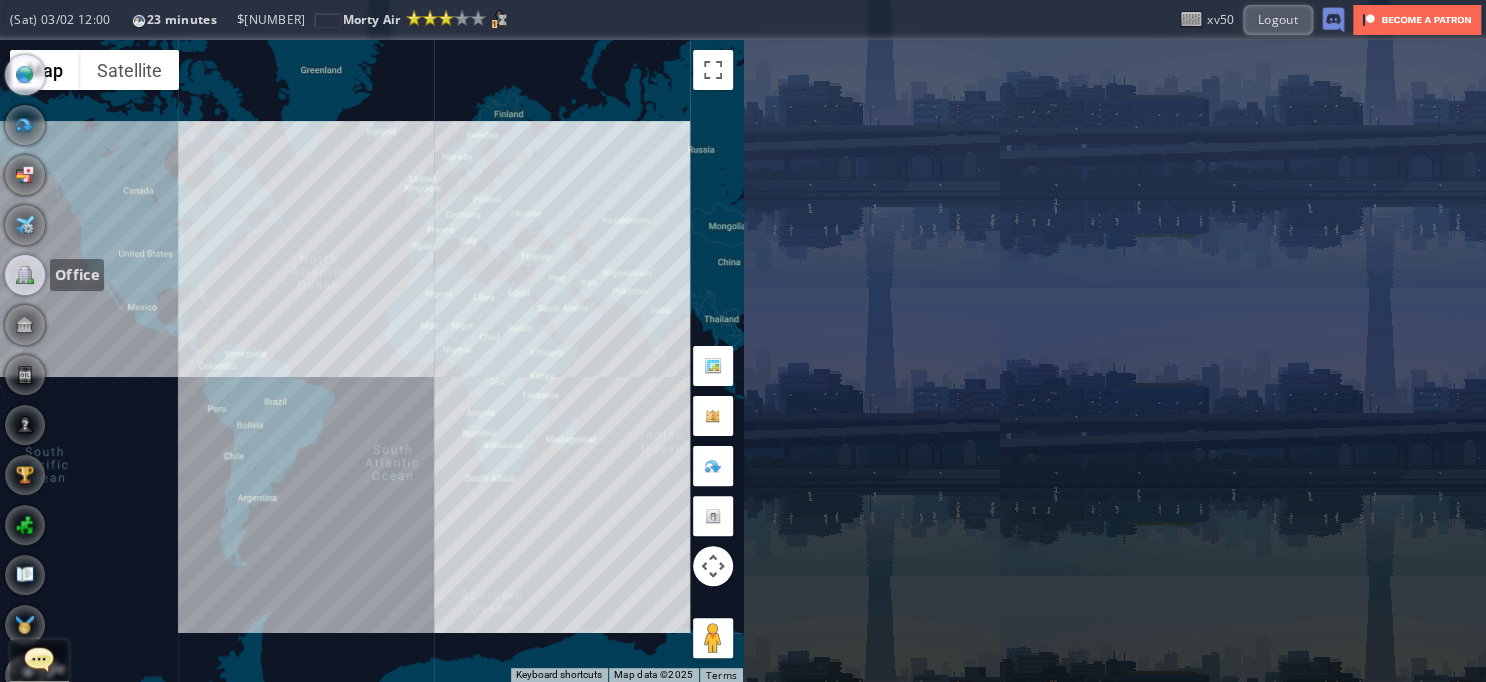 click at bounding box center (25, 275) 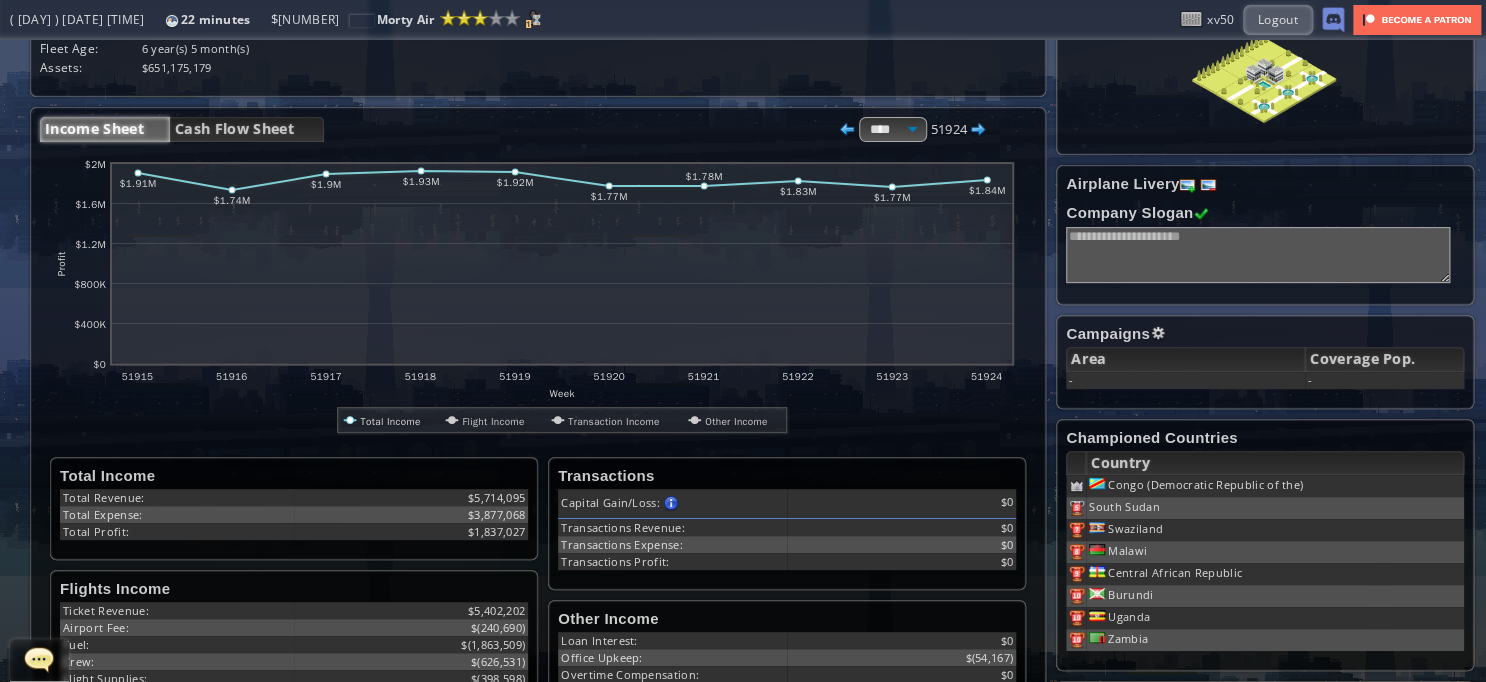 scroll, scrollTop: 0, scrollLeft: 0, axis: both 